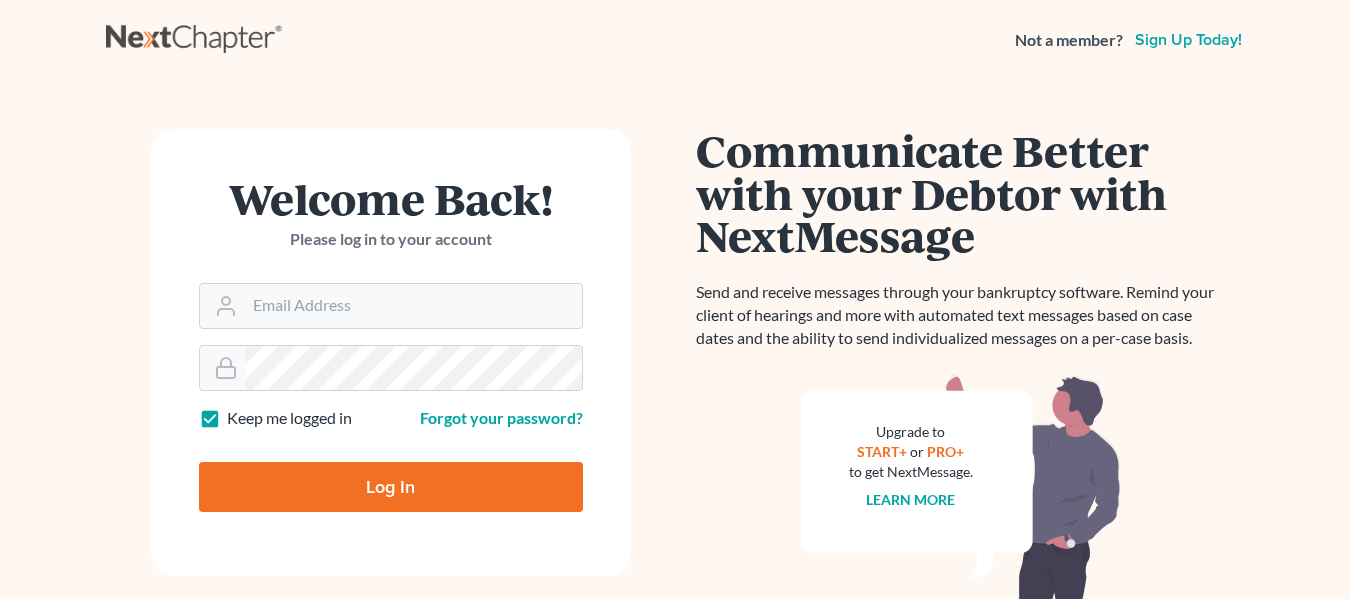 scroll, scrollTop: 0, scrollLeft: 0, axis: both 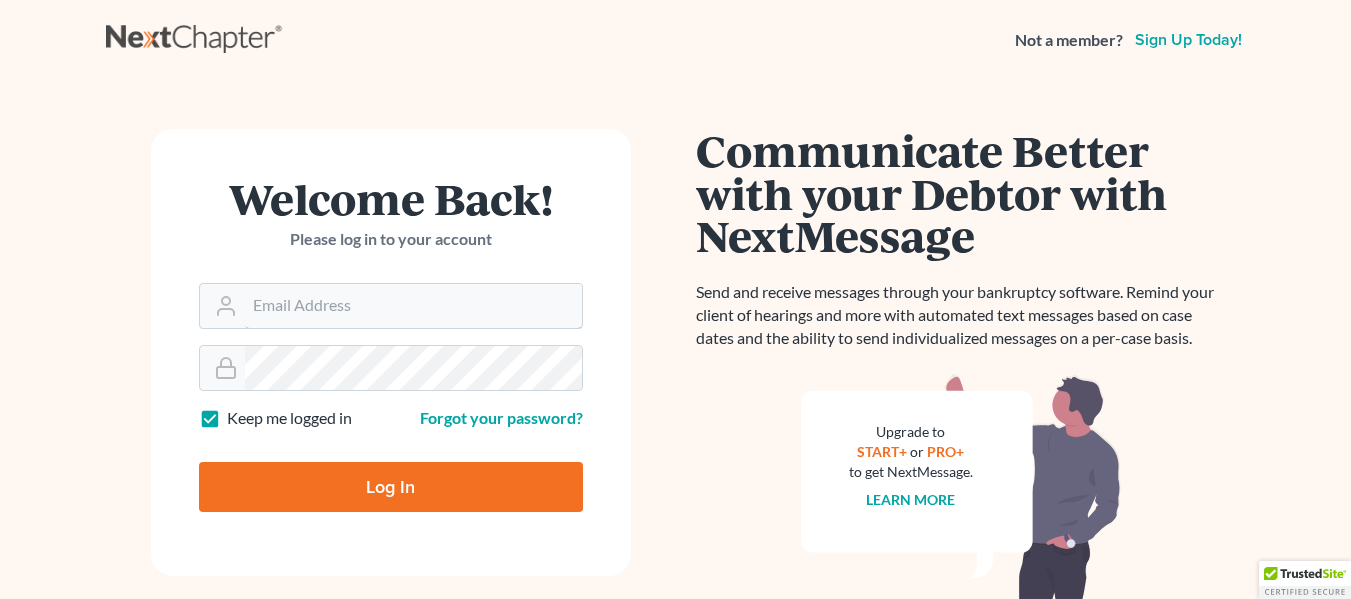 type on "[USERNAME]@[DOMAIN].org" 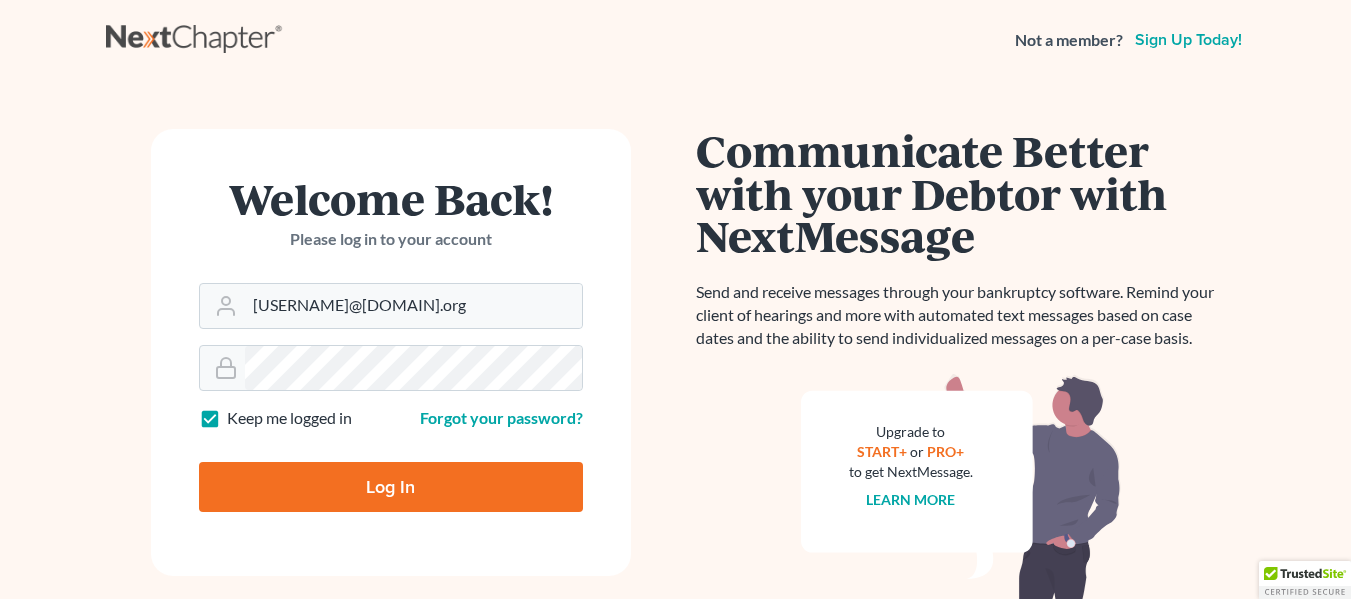 click on "Log In" at bounding box center [391, 487] 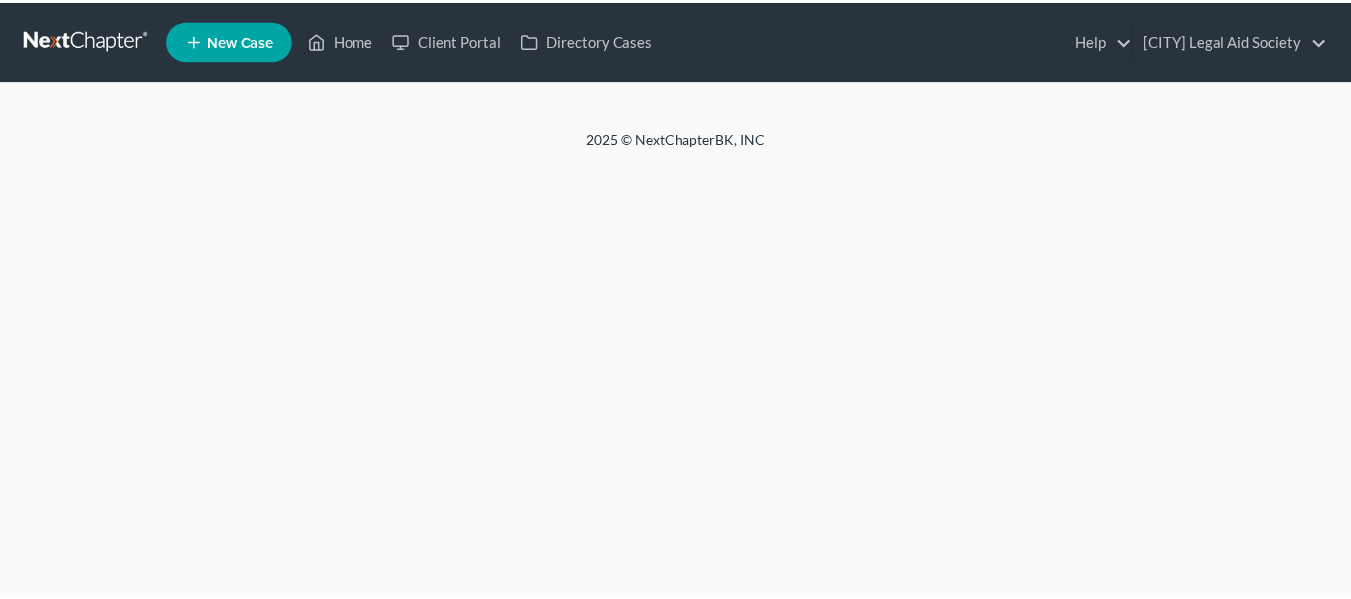 scroll, scrollTop: 0, scrollLeft: 0, axis: both 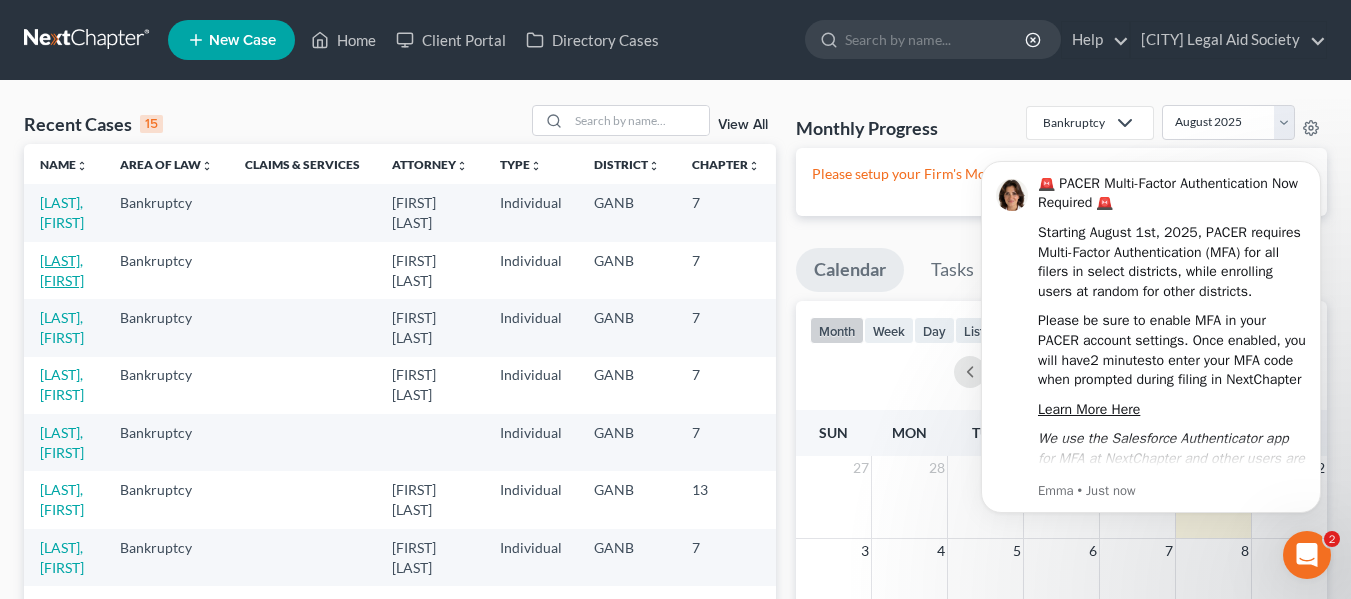 click on "[LAST], [FIRST]" at bounding box center (62, 270) 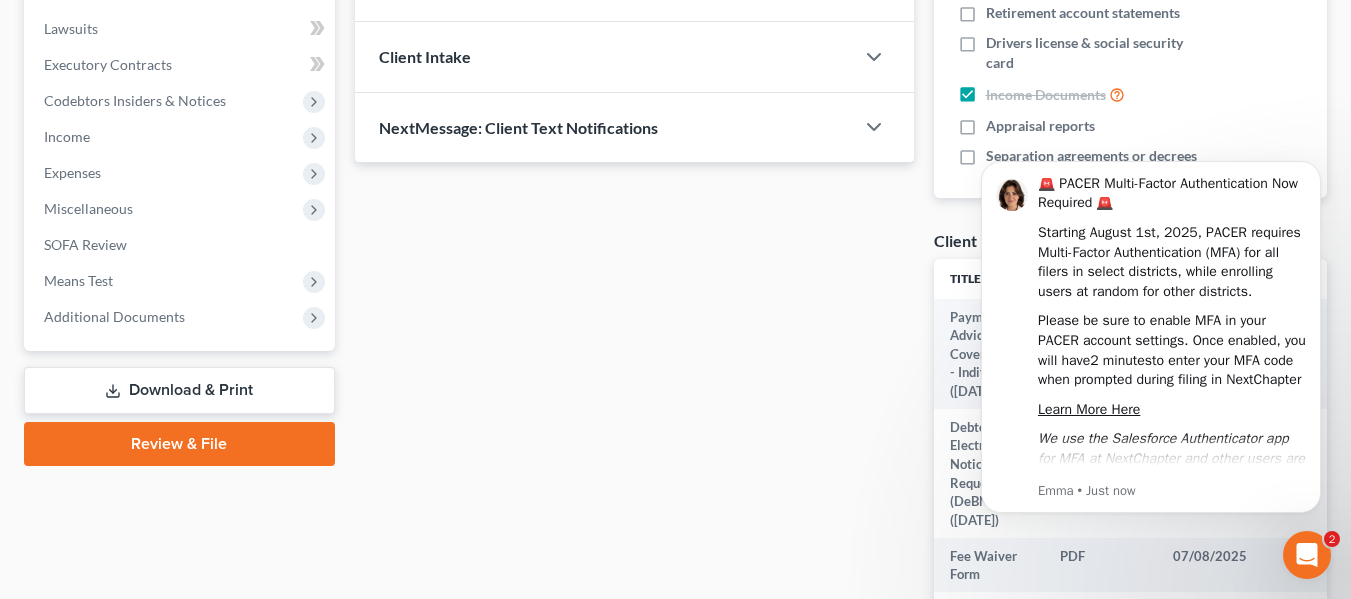 scroll, scrollTop: 475, scrollLeft: 0, axis: vertical 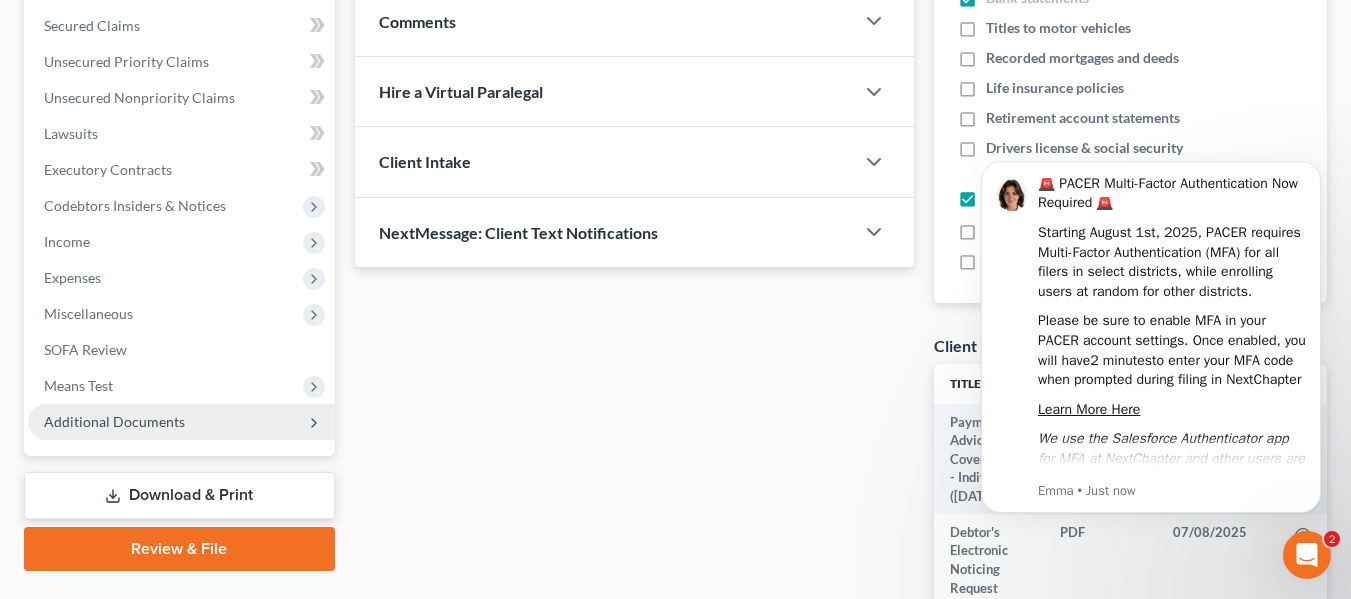click on "Additional Documents" at bounding box center [114, 421] 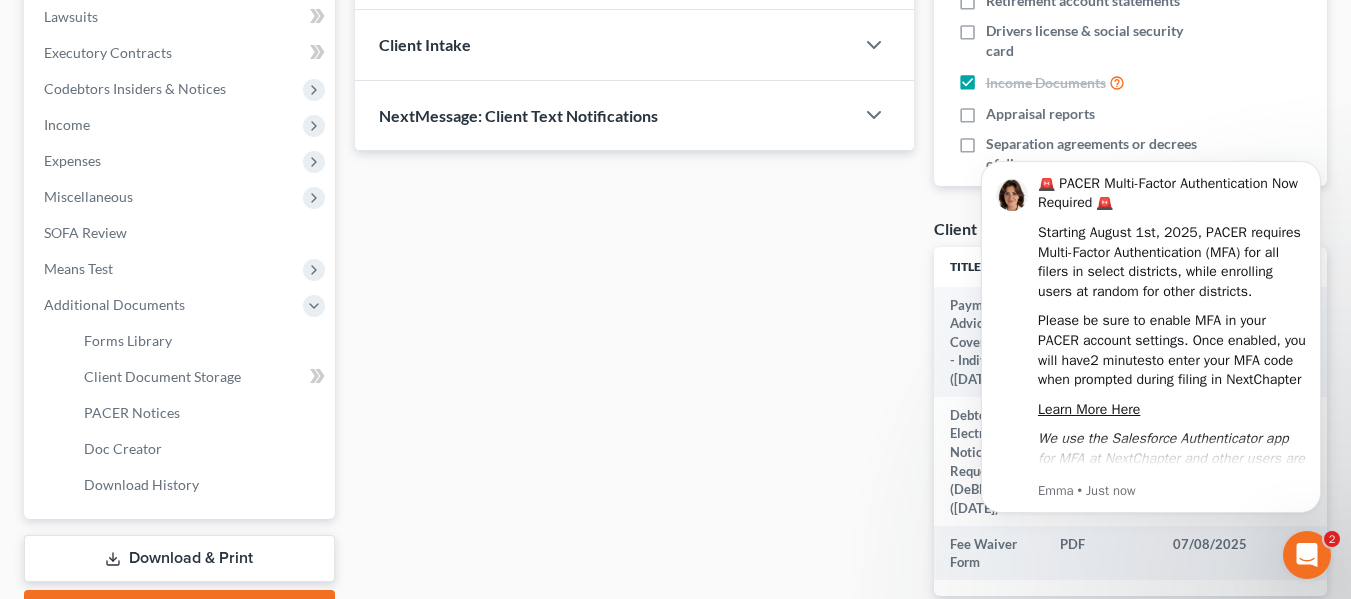 scroll, scrollTop: 644, scrollLeft: 0, axis: vertical 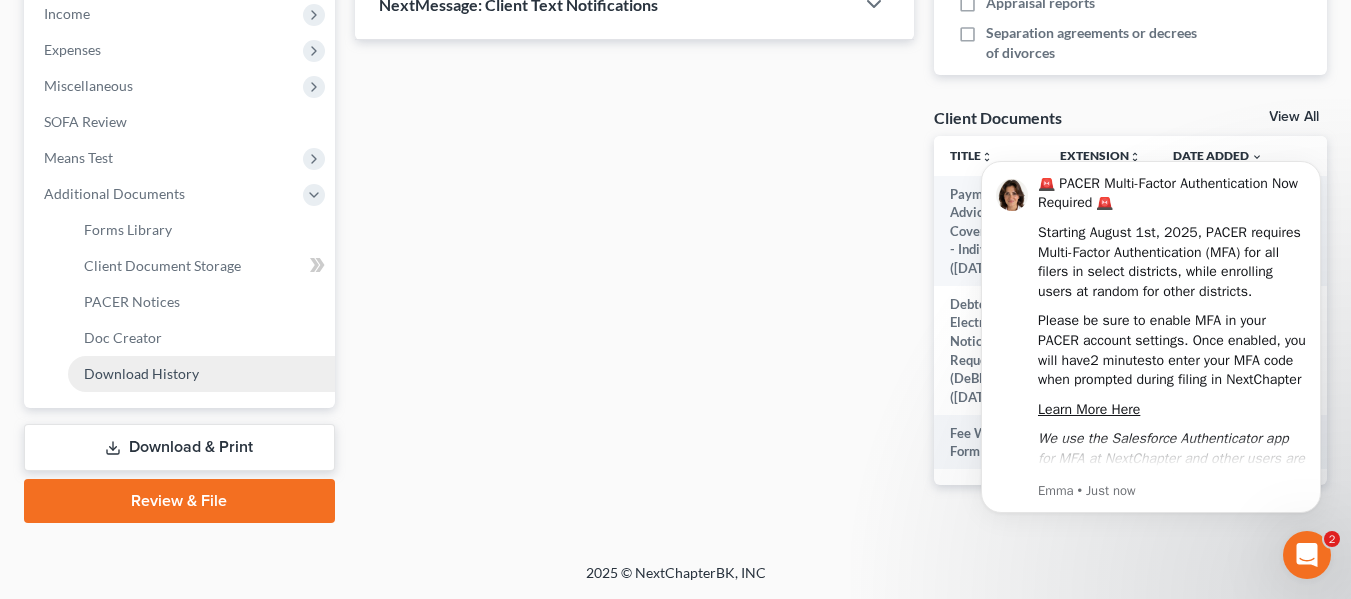 click on "Download History" at bounding box center (141, 373) 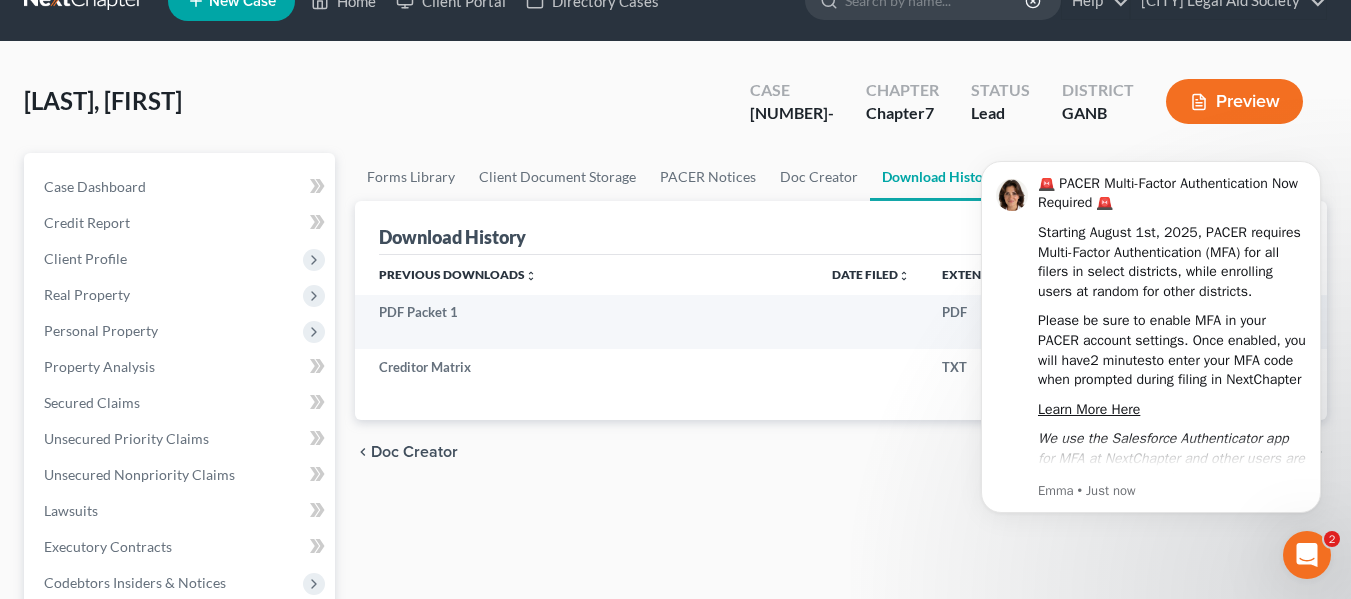 scroll, scrollTop: 0, scrollLeft: 0, axis: both 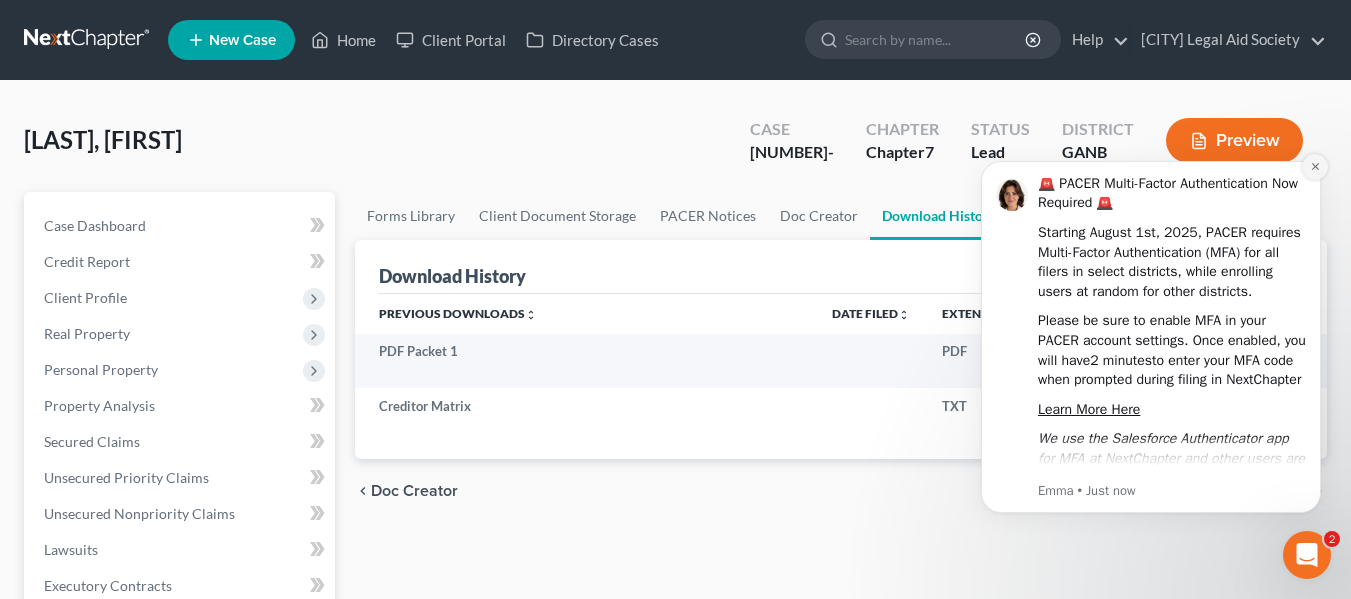 click 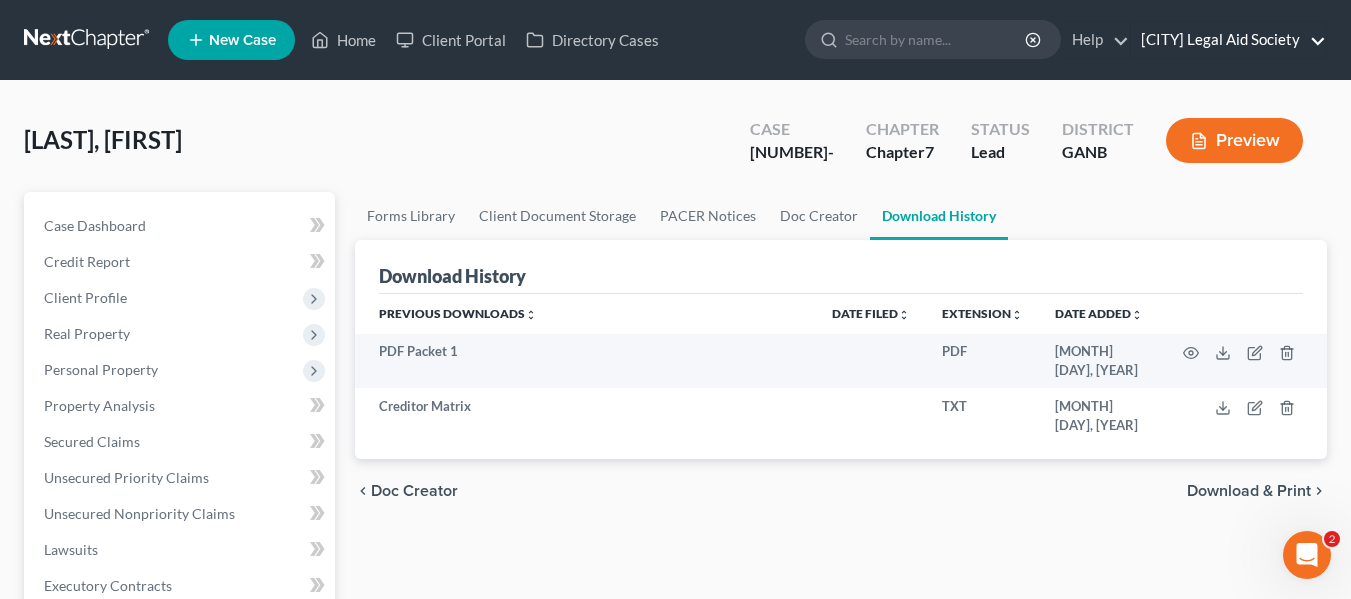 click on "Atlanta Legal Aid Society" at bounding box center [1228, 40] 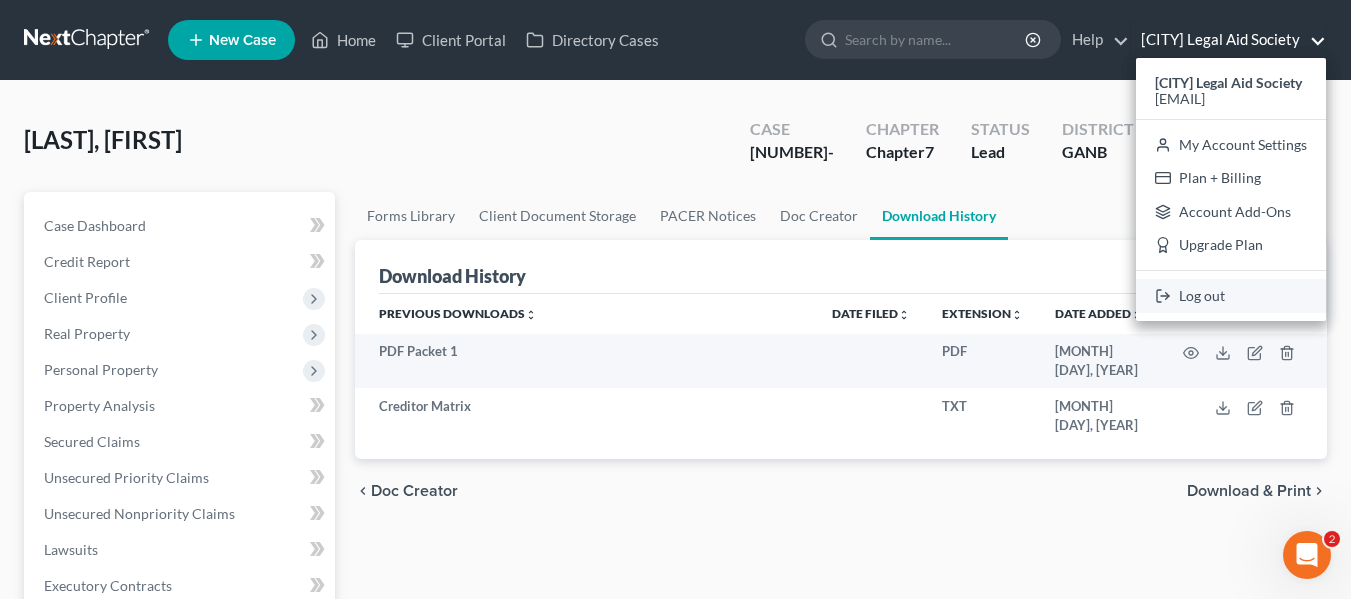 click on "Log out" at bounding box center [1231, 296] 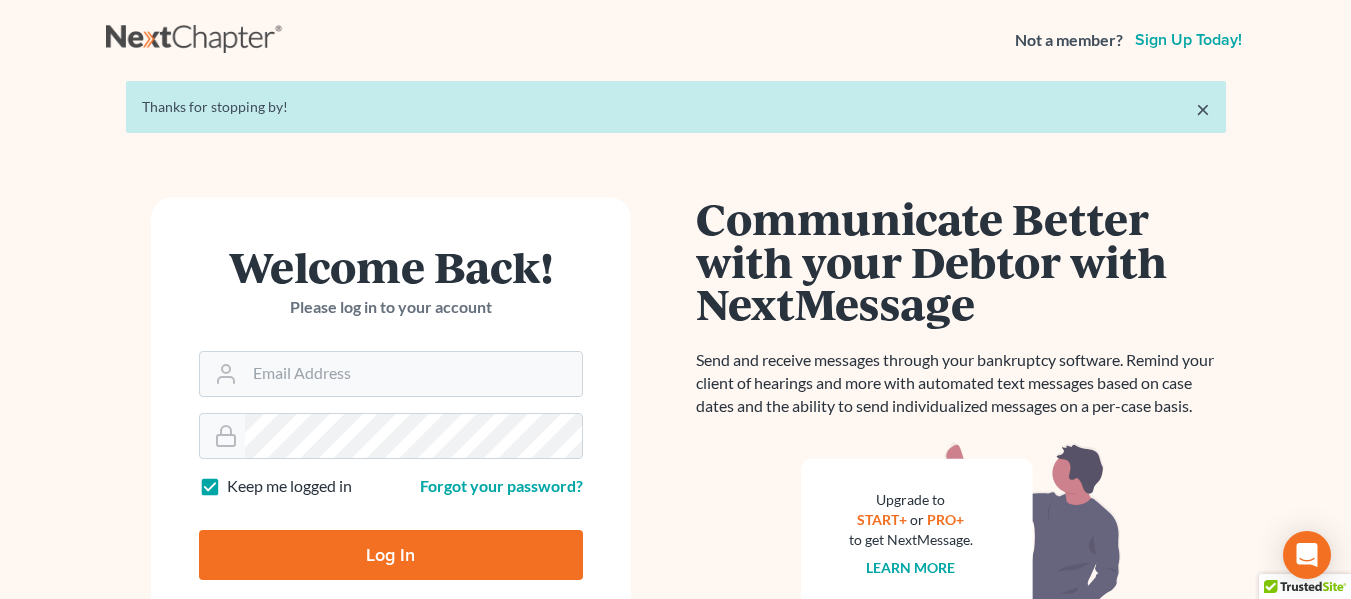 scroll, scrollTop: 0, scrollLeft: 0, axis: both 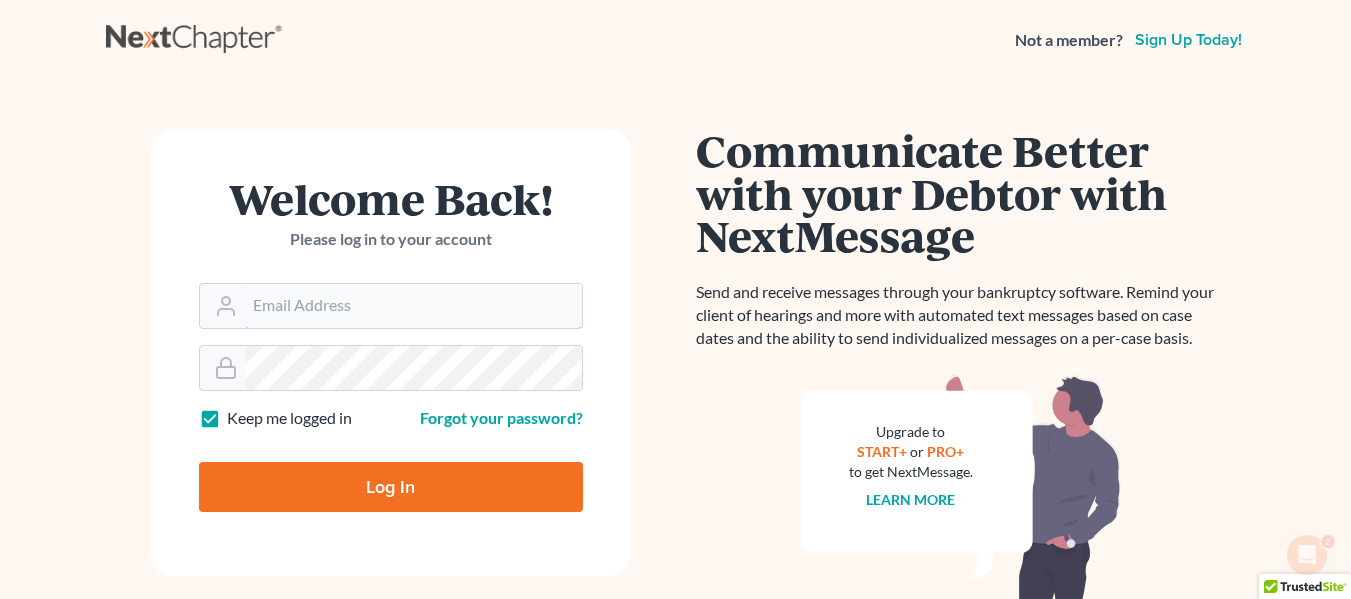 type on "[USERNAME]@[DOMAIN].org" 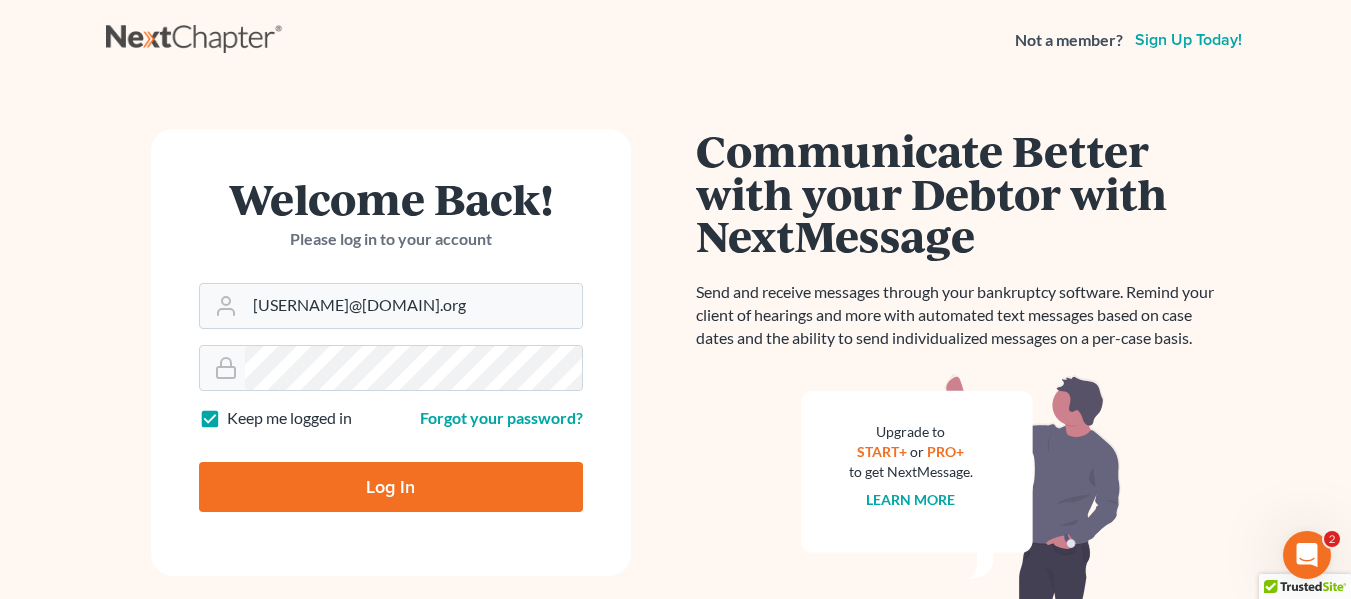 click on "Log In" at bounding box center [391, 487] 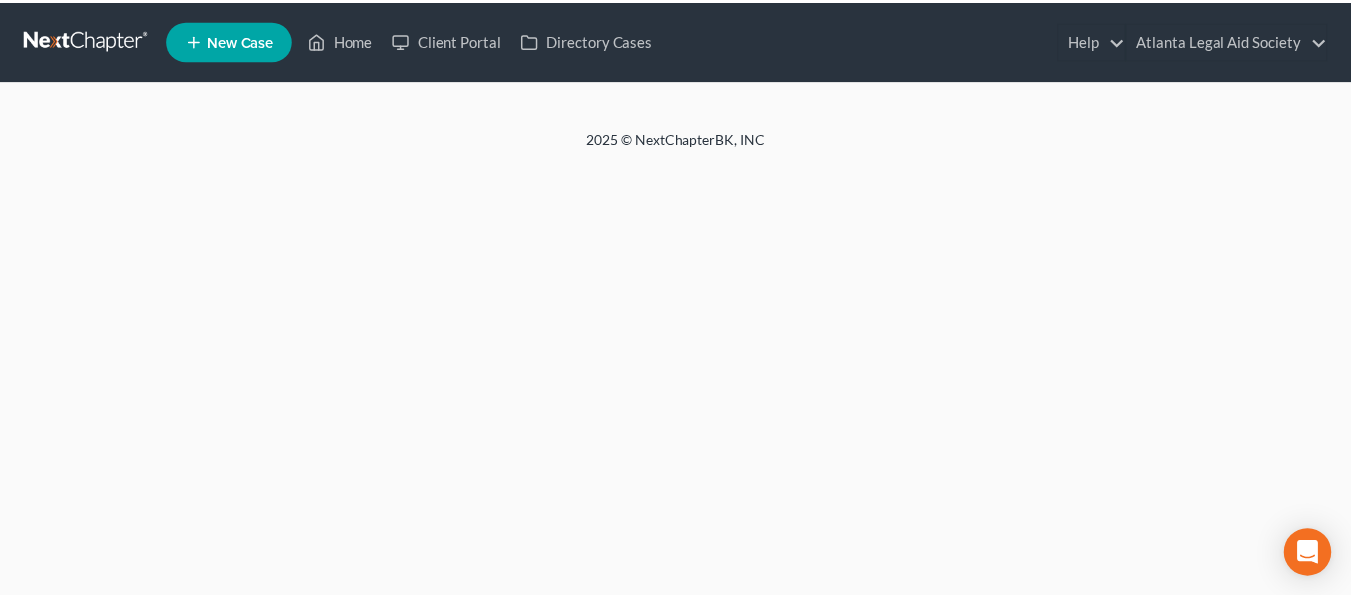 scroll, scrollTop: 0, scrollLeft: 0, axis: both 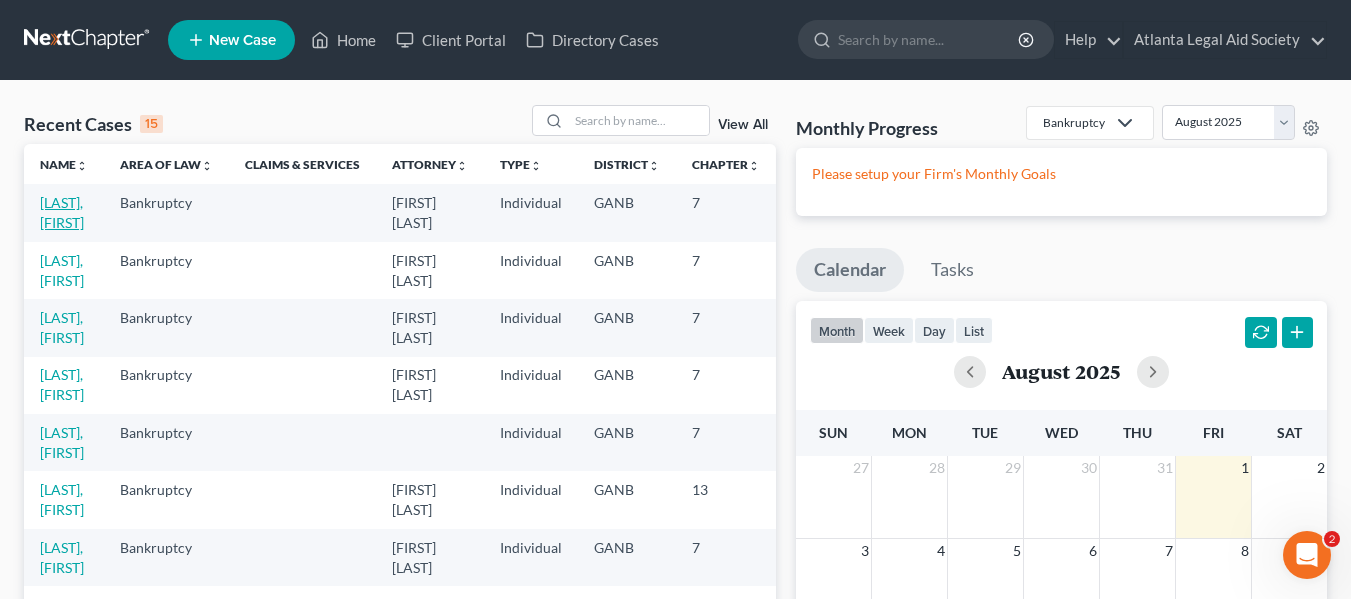 click on "[LAST], [FIRST]" at bounding box center [62, 212] 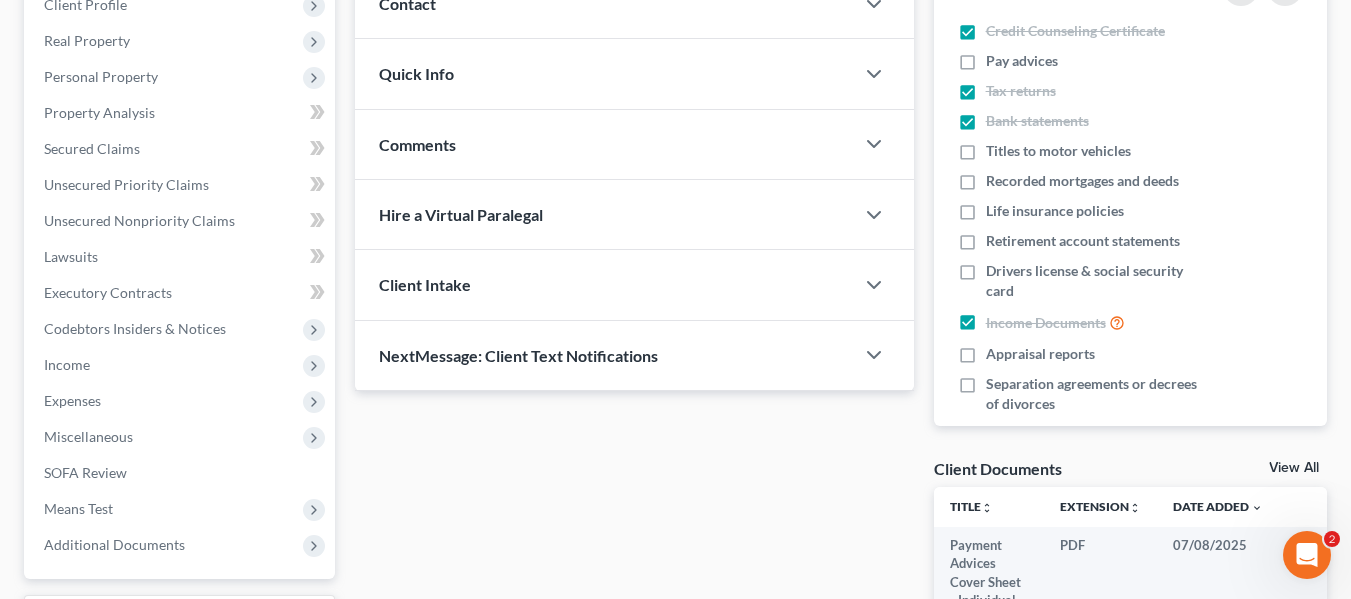 scroll, scrollTop: 295, scrollLeft: 0, axis: vertical 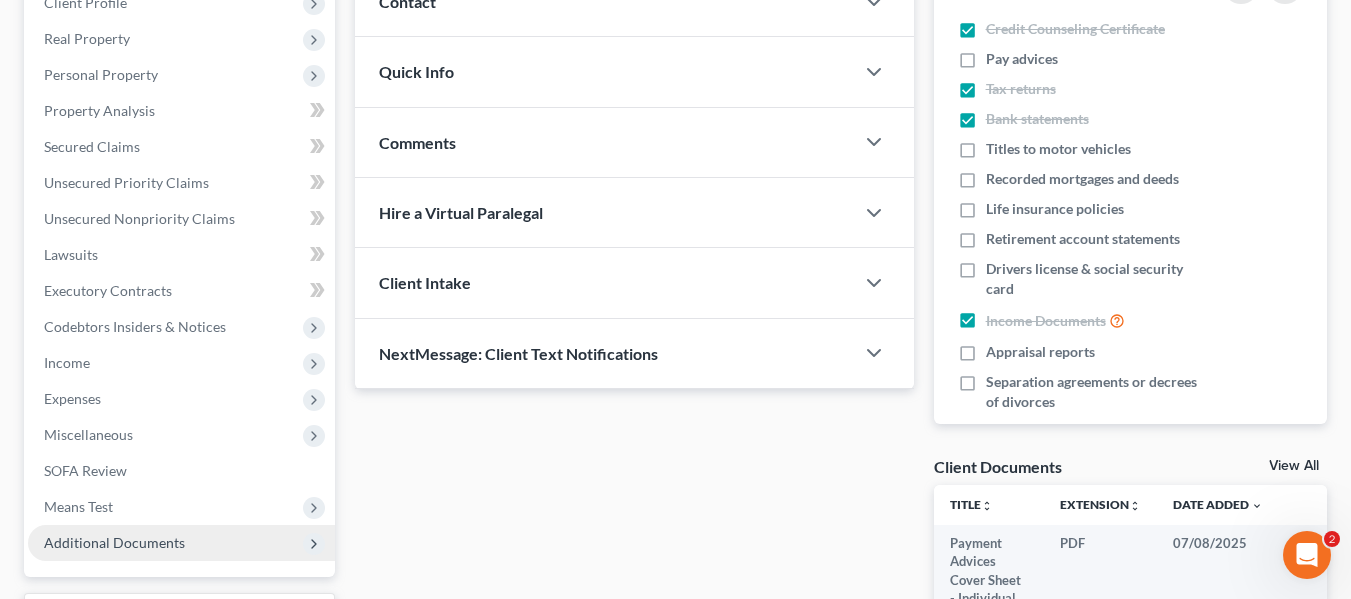 click on "Additional Documents" at bounding box center [181, 543] 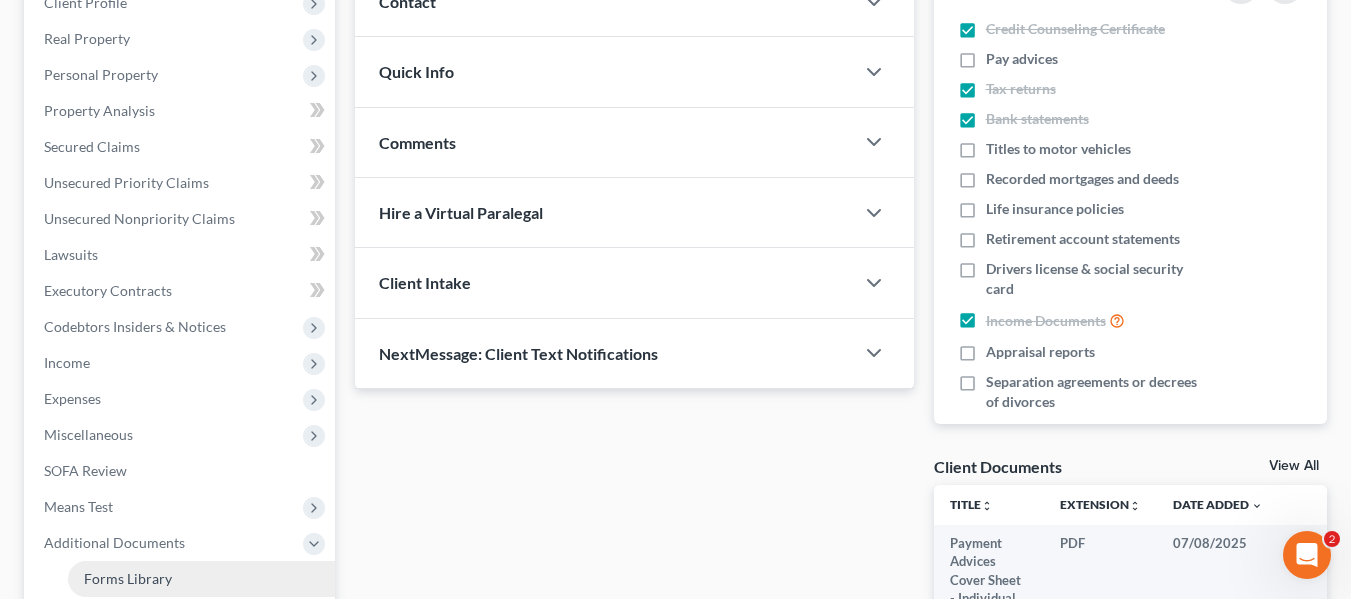 click on "Forms Library" at bounding box center [128, 578] 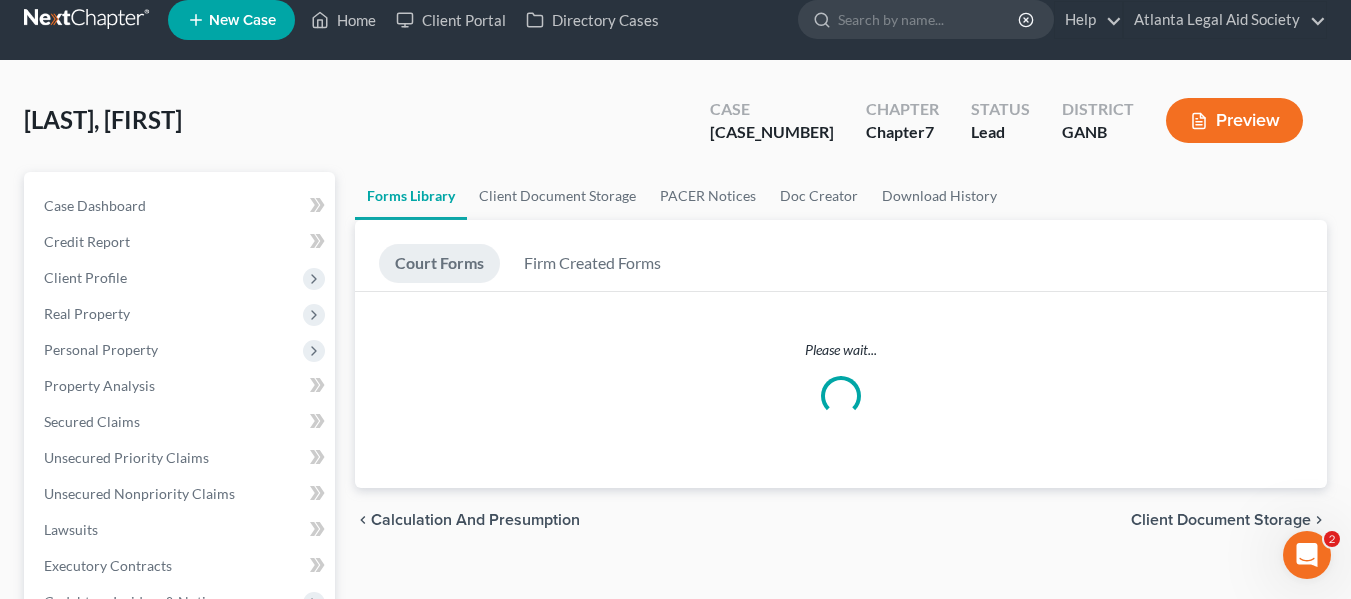scroll, scrollTop: 0, scrollLeft: 0, axis: both 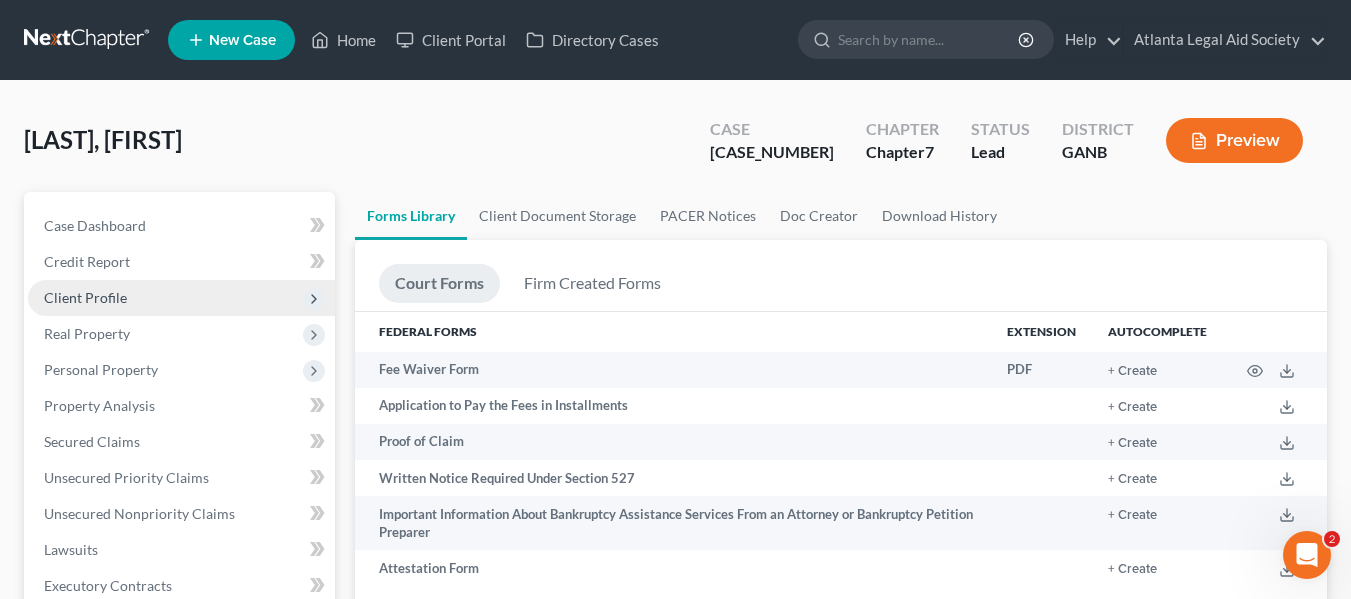 click on "Client Profile" at bounding box center [85, 297] 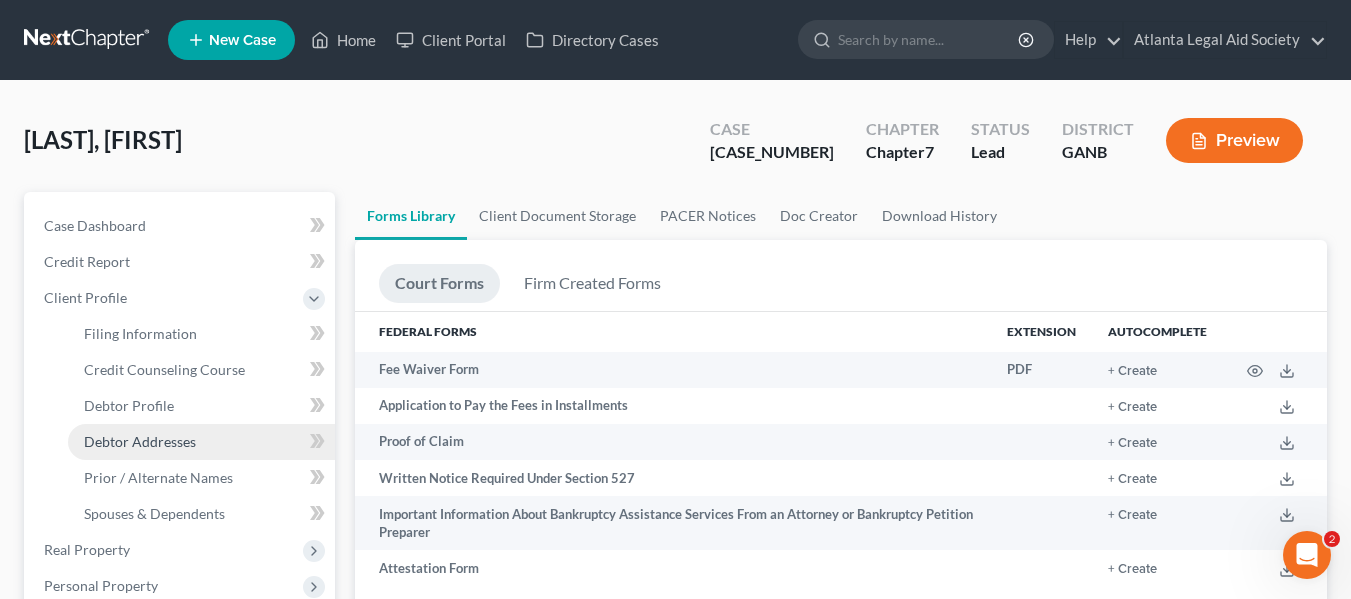 click on "Debtor Addresses" at bounding box center [140, 441] 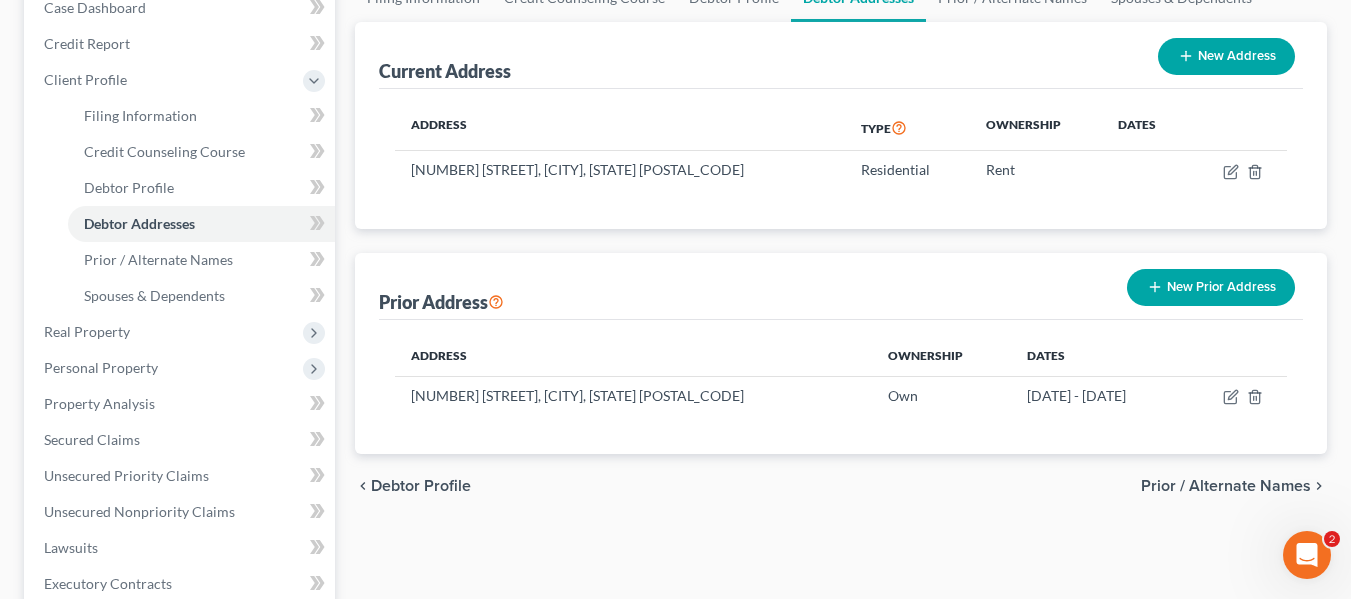 scroll, scrollTop: 221, scrollLeft: 0, axis: vertical 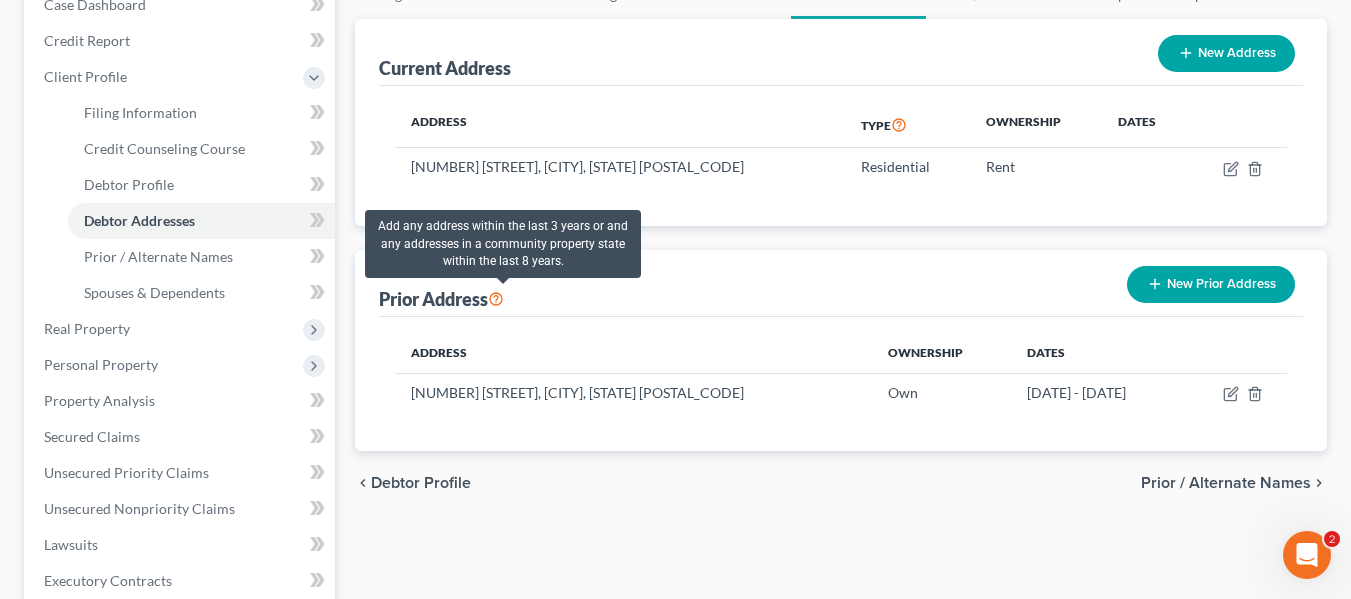 click at bounding box center (496, 297) 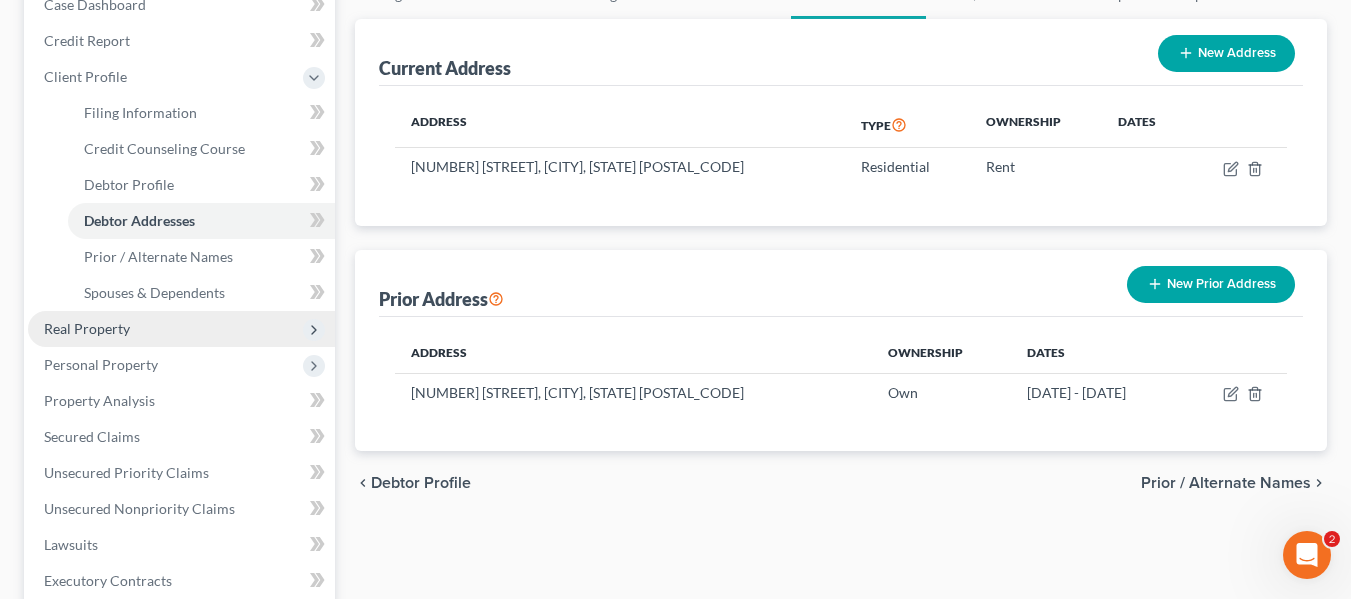 click on "Real Property" at bounding box center [87, 328] 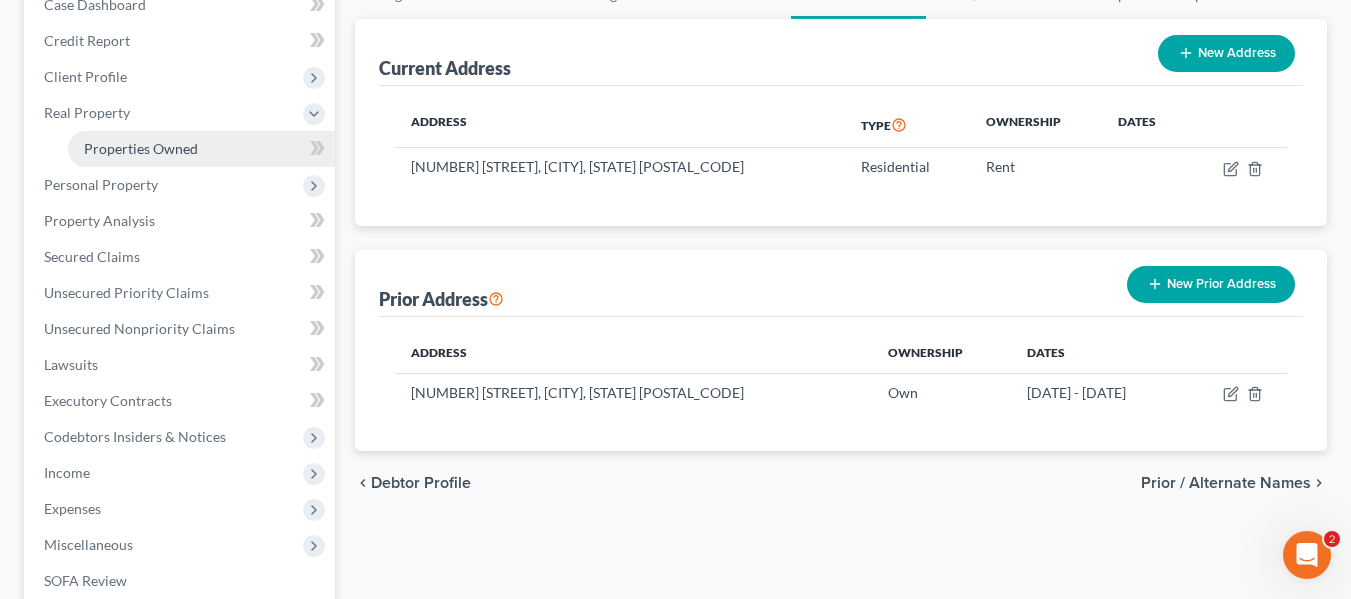 click on "Properties Owned" at bounding box center [141, 148] 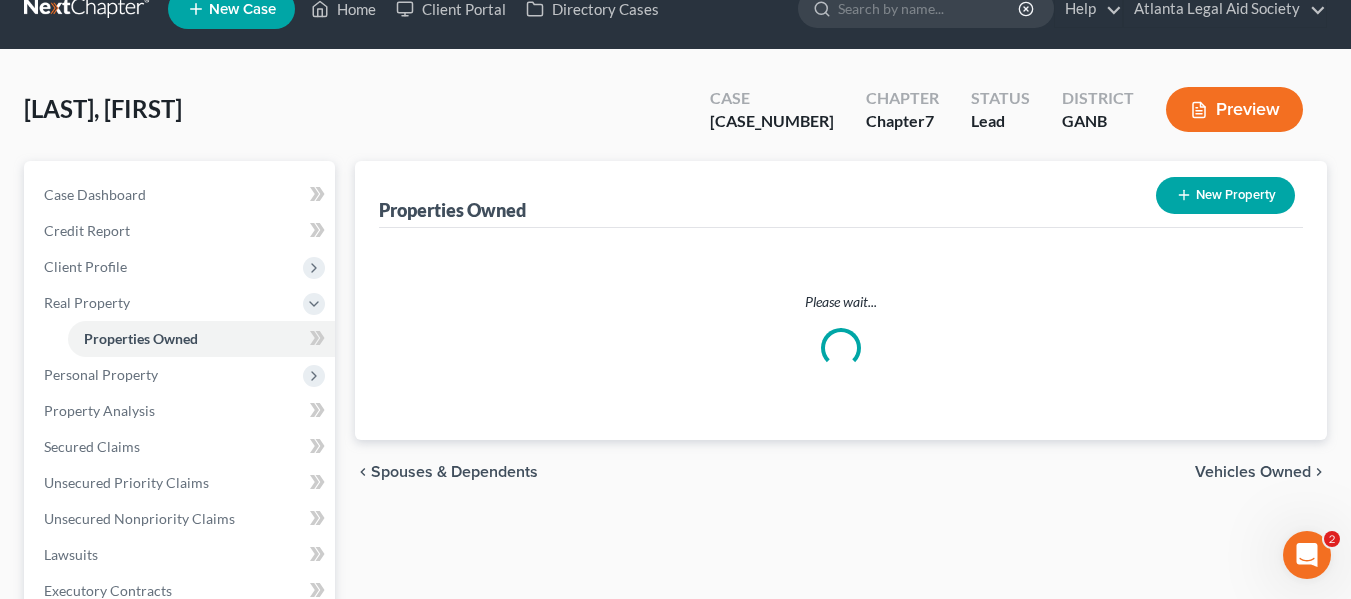 scroll, scrollTop: 0, scrollLeft: 0, axis: both 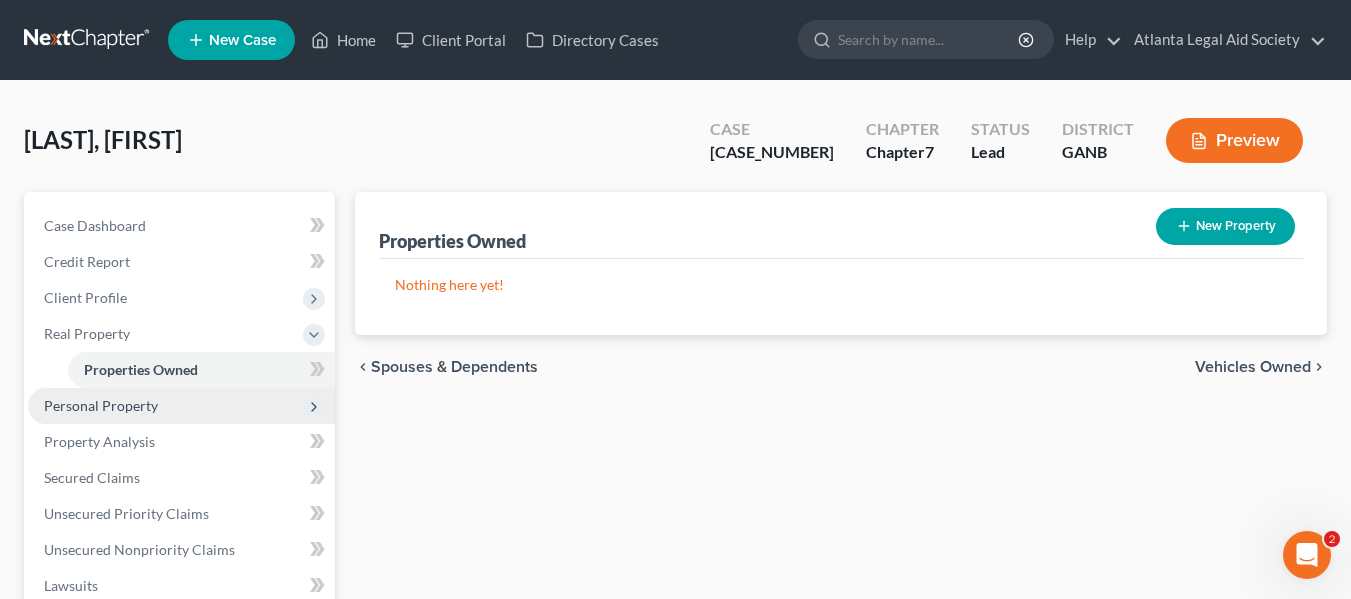 click on "Personal Property" at bounding box center [101, 405] 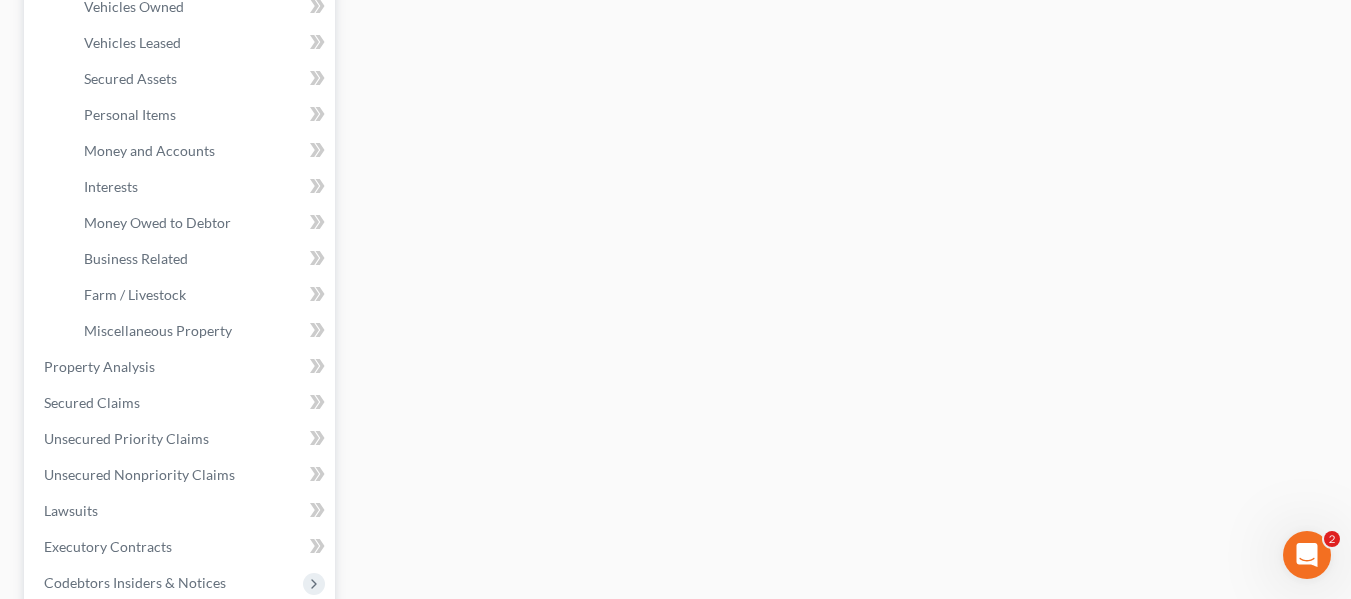 scroll, scrollTop: 402, scrollLeft: 0, axis: vertical 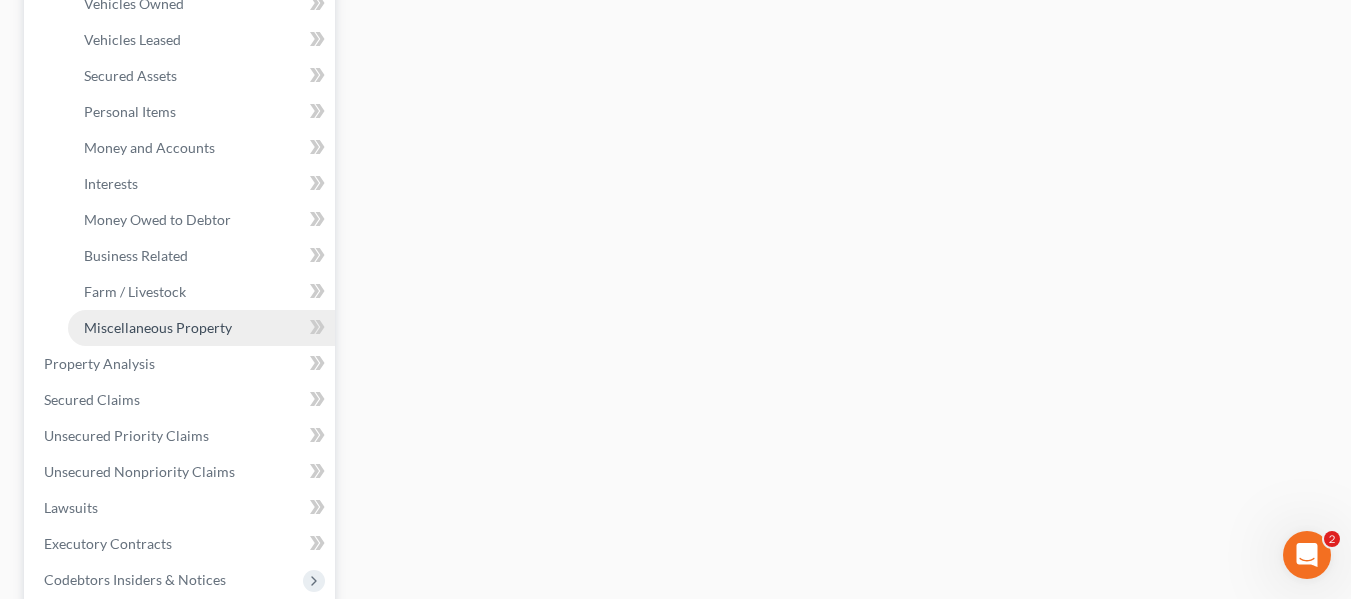 click on "Miscellaneous Property" at bounding box center [158, 327] 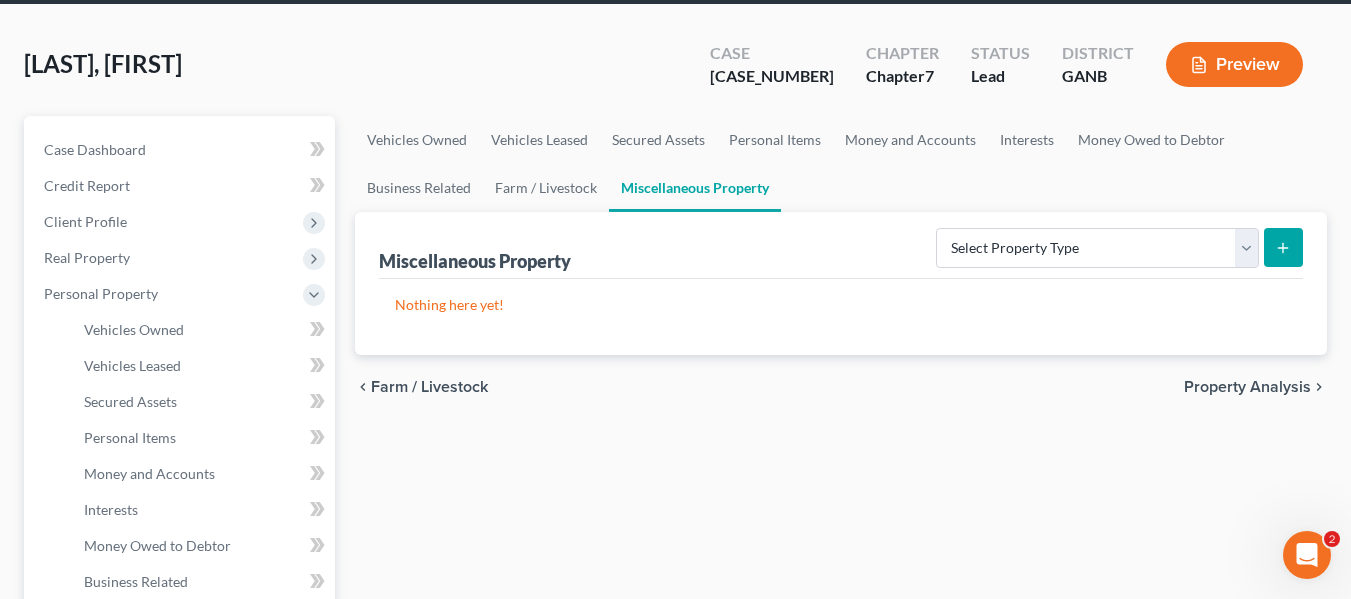 scroll, scrollTop: 0, scrollLeft: 0, axis: both 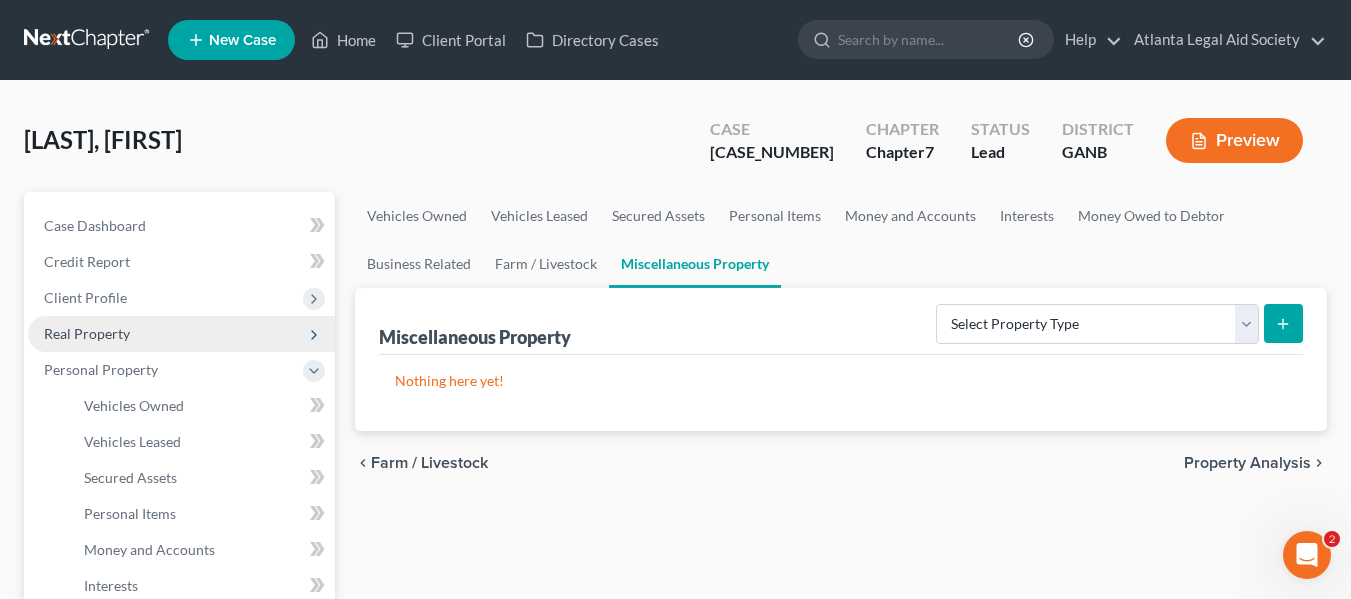 click on "Real Property" at bounding box center (87, 333) 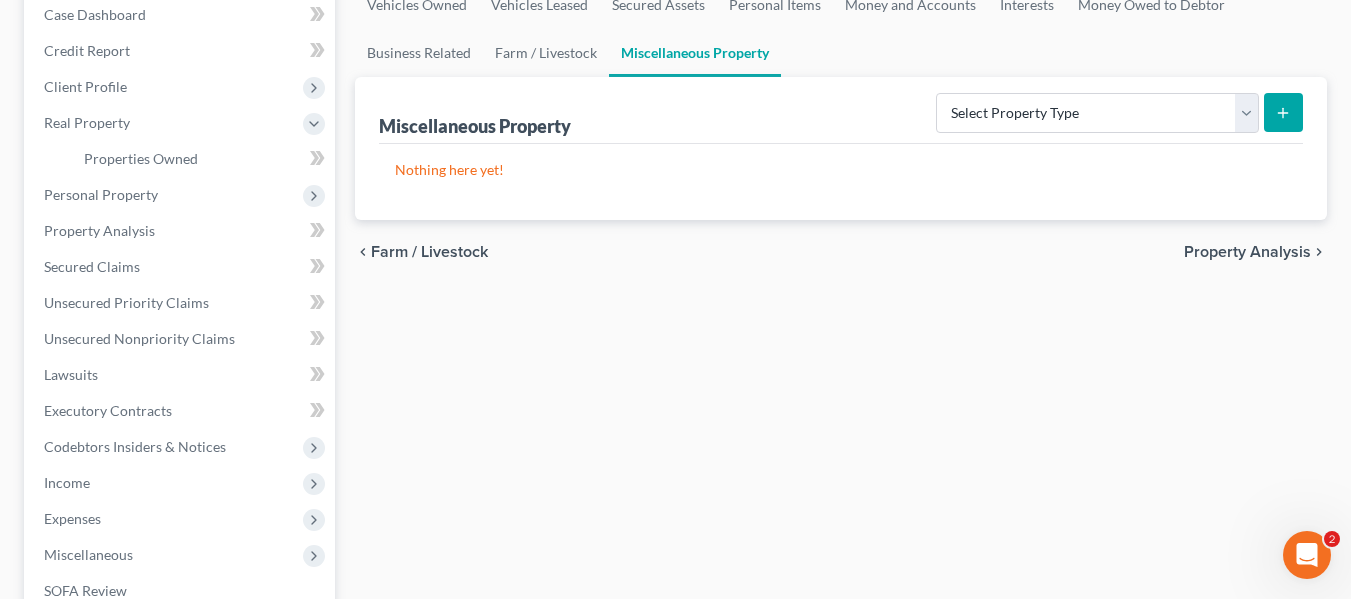scroll, scrollTop: 0, scrollLeft: 0, axis: both 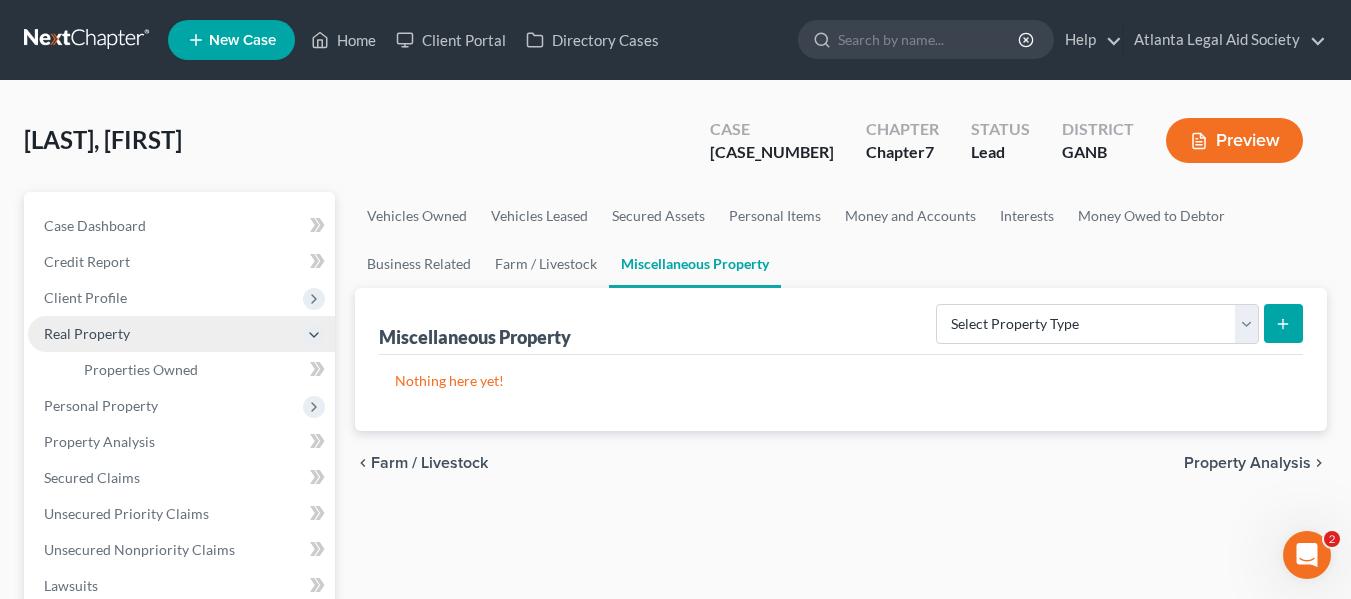 click on "Real Property" at bounding box center [87, 333] 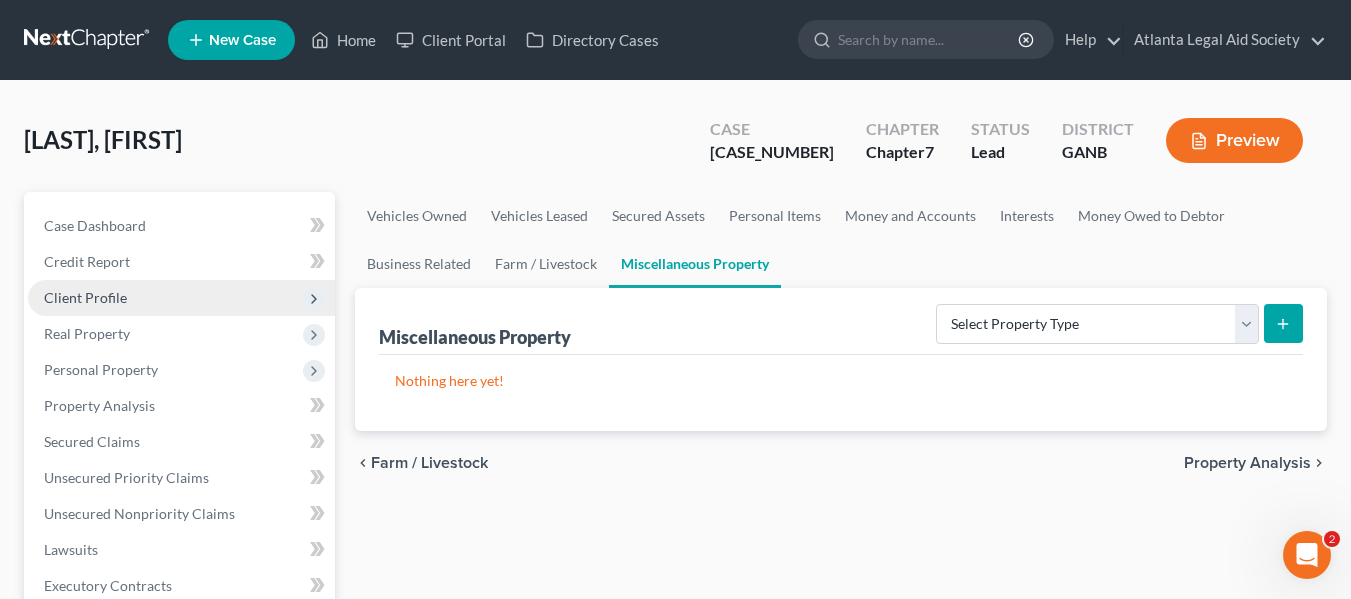 click on "Client Profile" at bounding box center [85, 297] 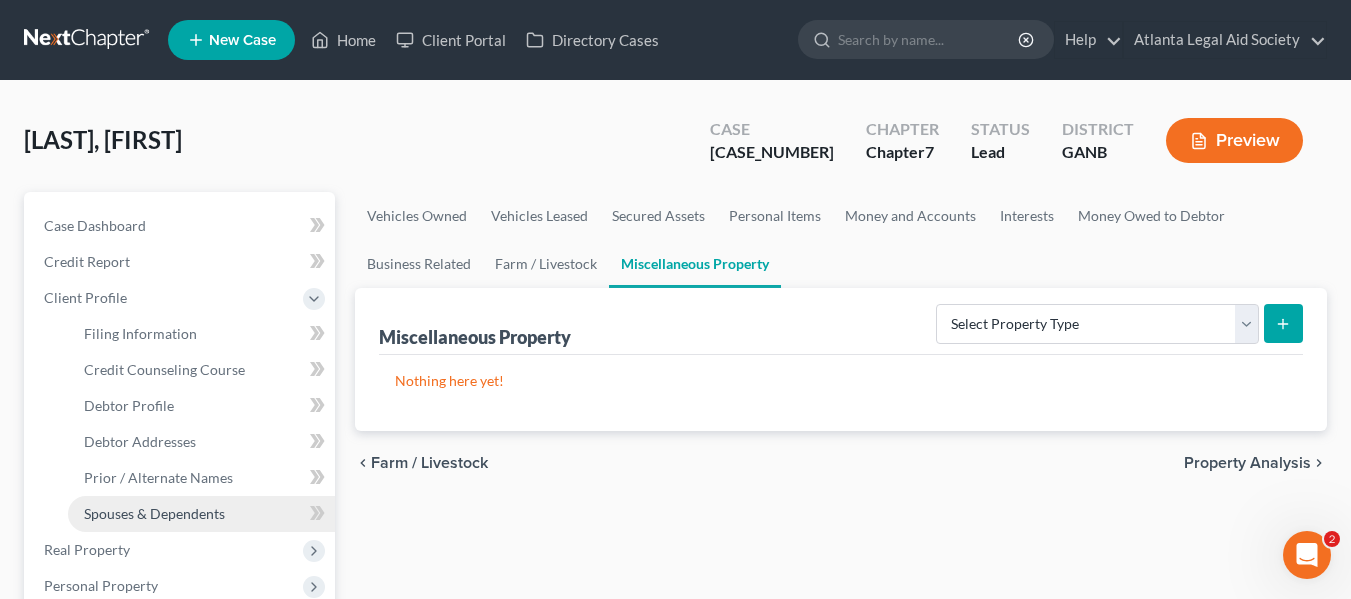 click on "Spouses & Dependents" at bounding box center [154, 513] 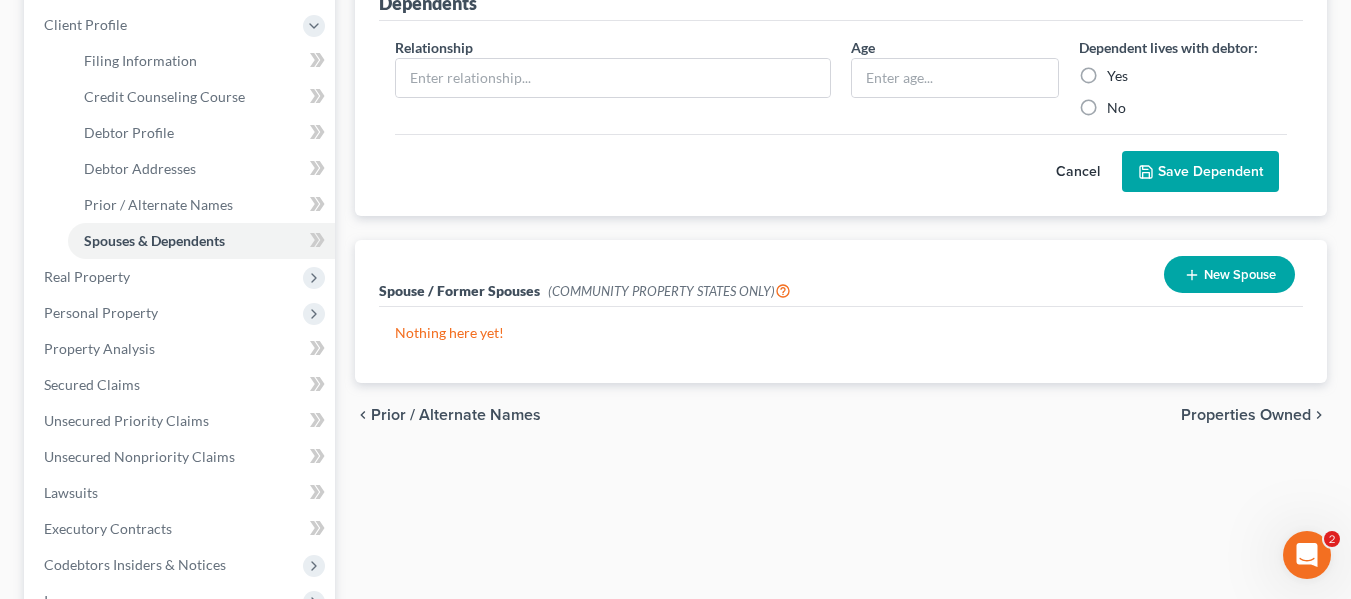 scroll, scrollTop: 302, scrollLeft: 0, axis: vertical 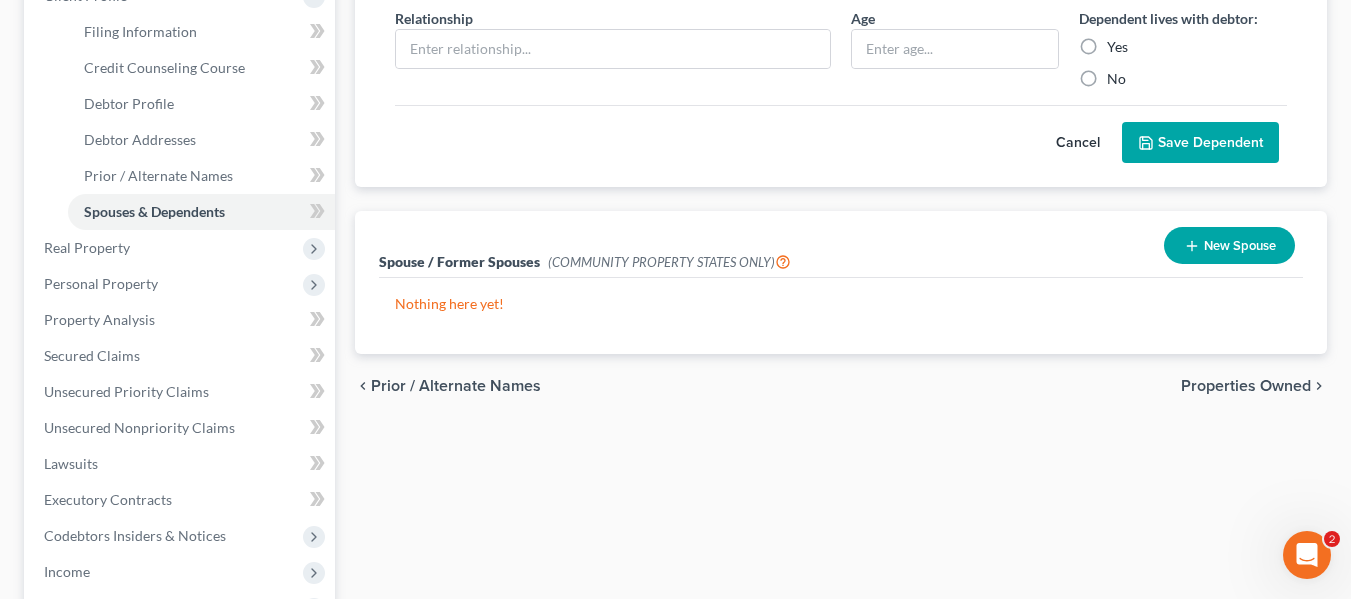 click on "Properties Owned" at bounding box center [1246, 386] 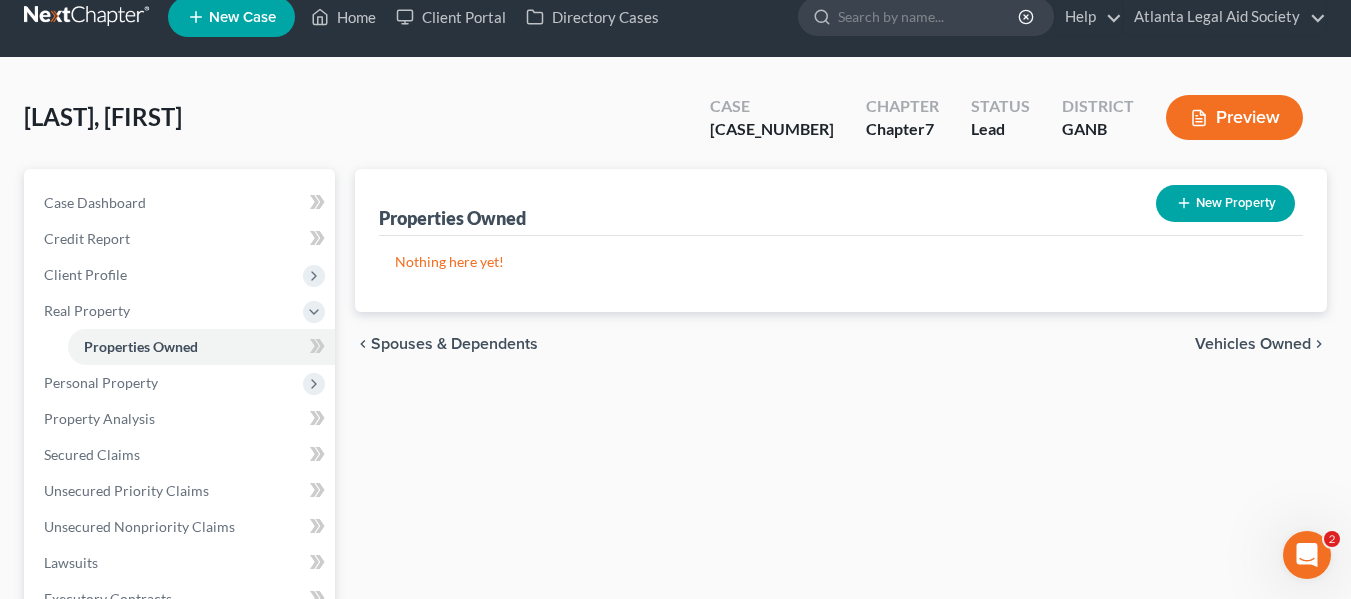 scroll, scrollTop: 0, scrollLeft: 0, axis: both 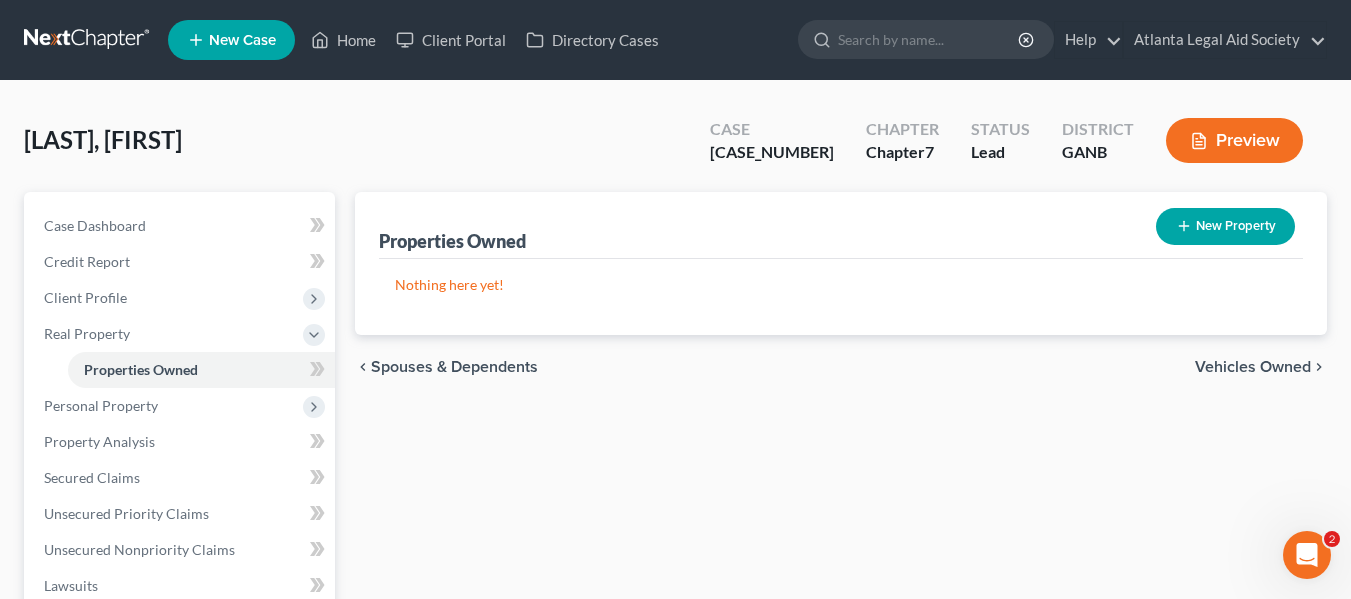 click on "Vehicles Owned" at bounding box center (1253, 367) 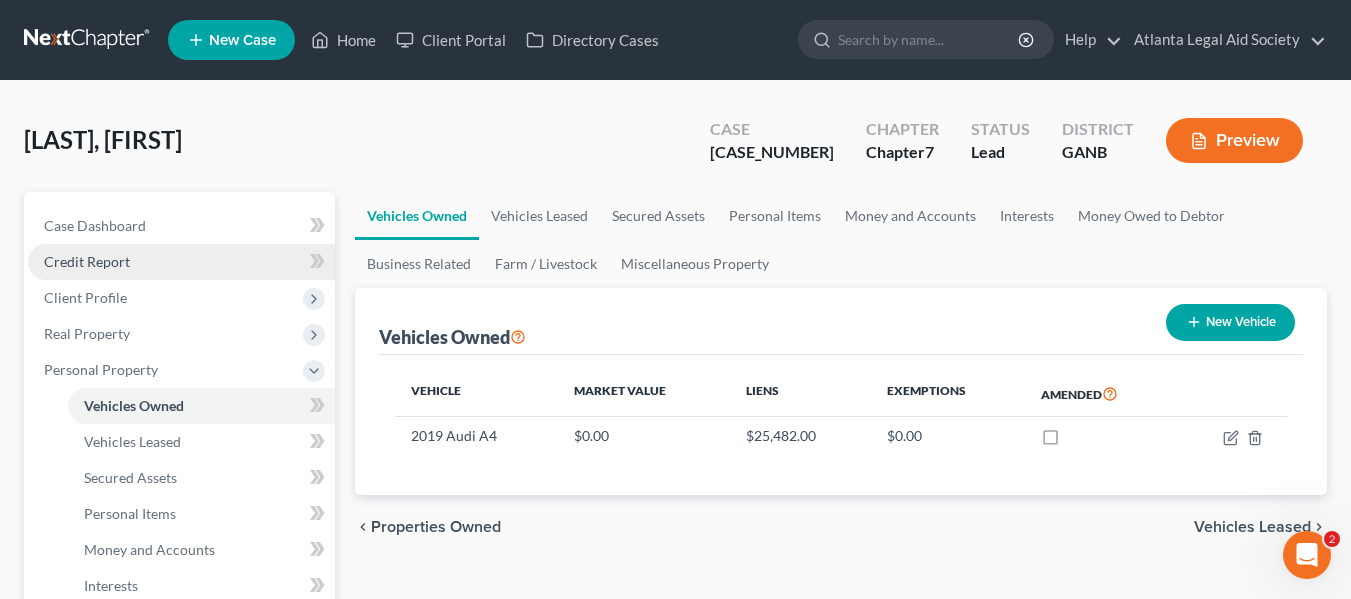 click on "Credit Report" at bounding box center [87, 261] 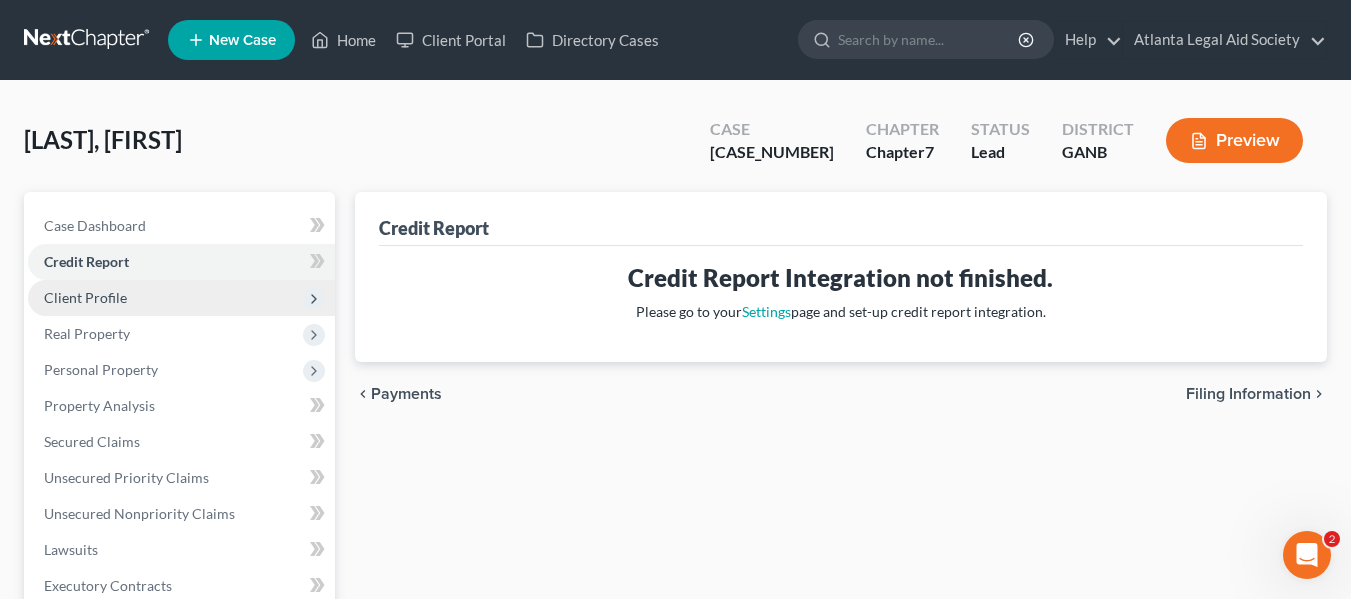 click on "Client Profile" at bounding box center [181, 298] 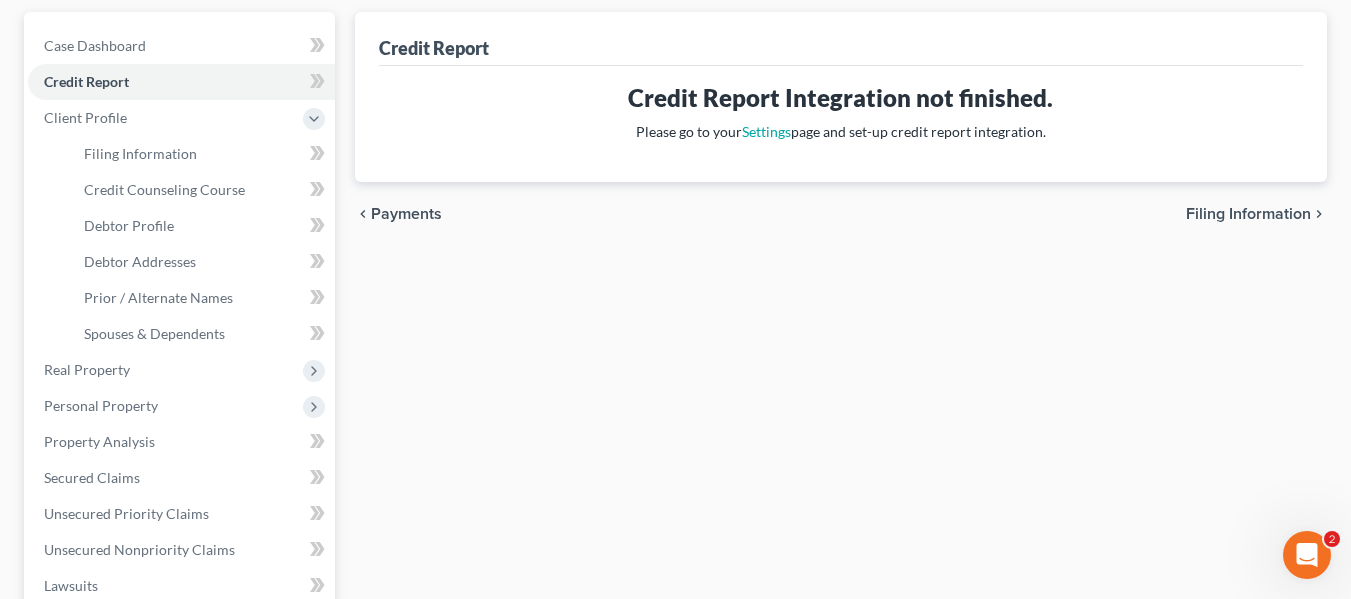 scroll, scrollTop: 191, scrollLeft: 0, axis: vertical 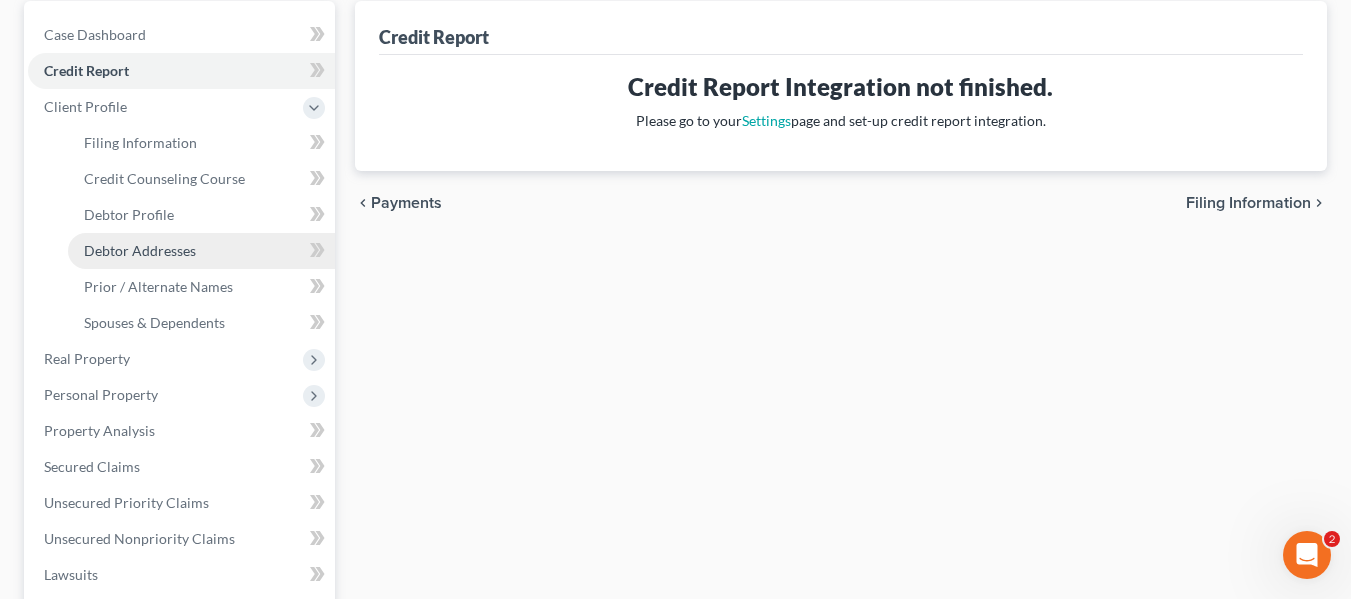 click on "Debtor Addresses" at bounding box center [140, 250] 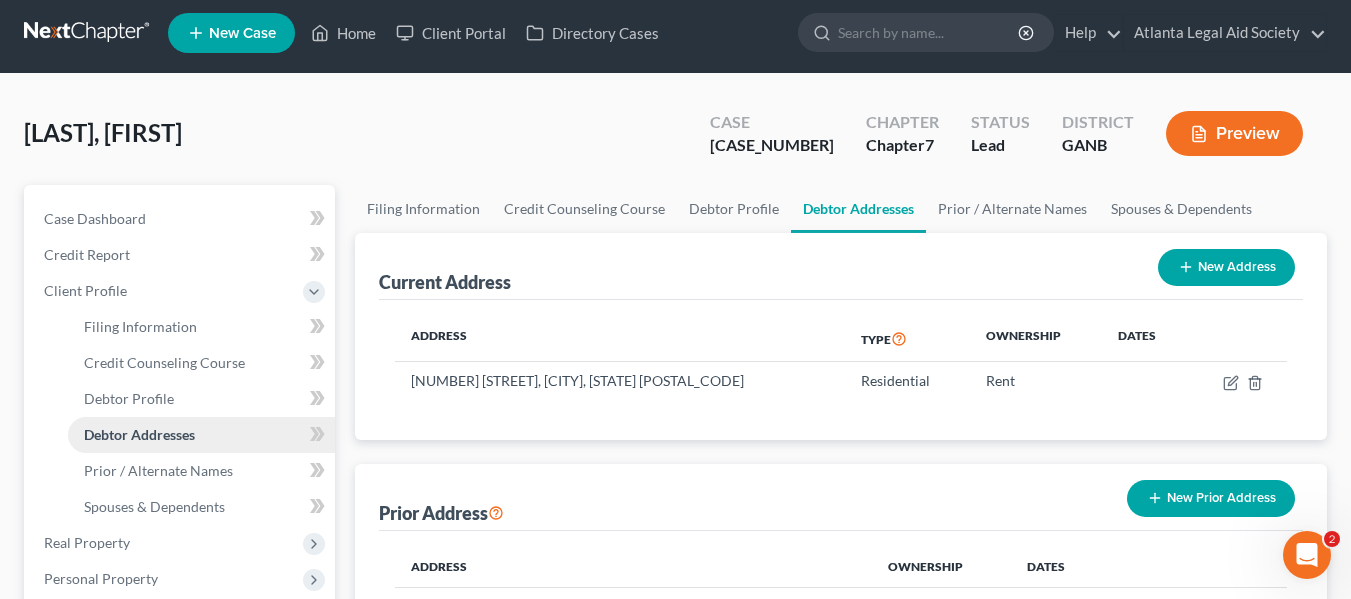 scroll, scrollTop: 0, scrollLeft: 0, axis: both 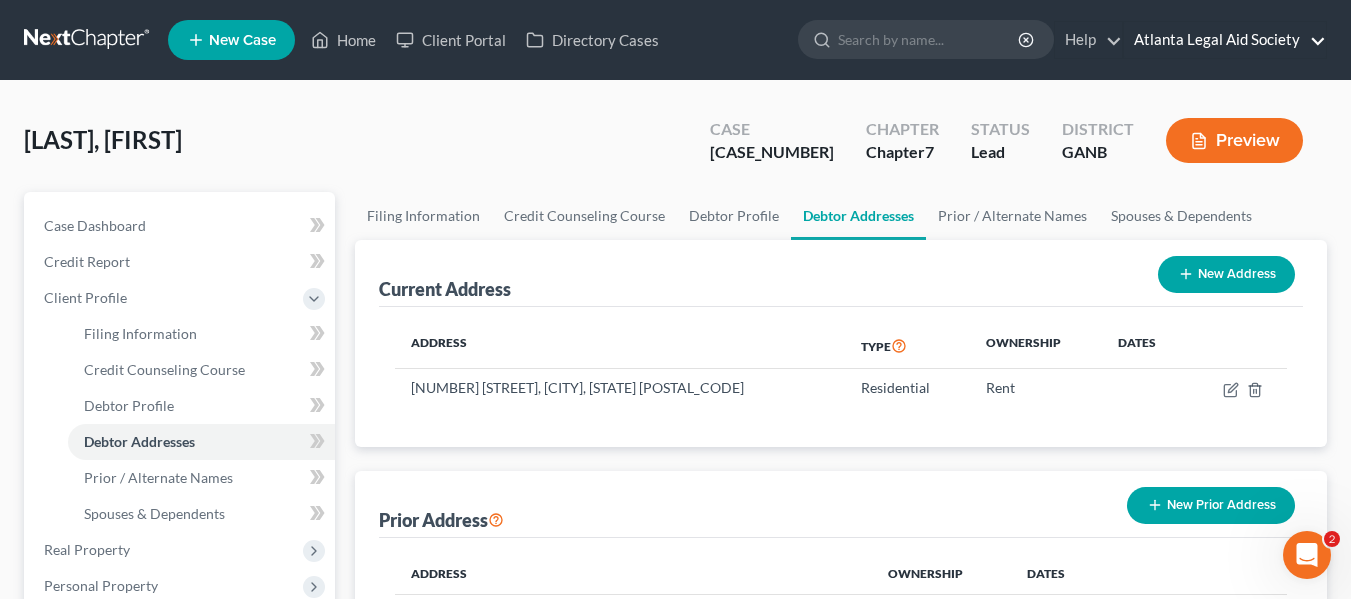 click on "Atlanta Legal Aid Society" at bounding box center (1225, 40) 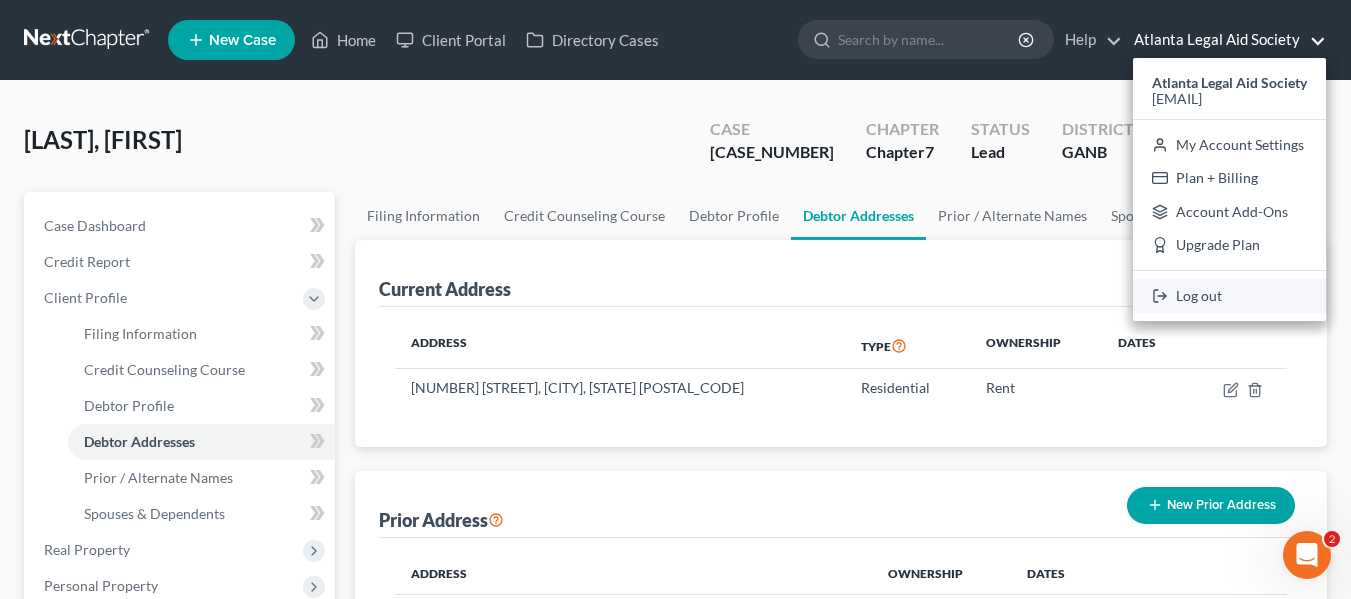 click on "Log out" at bounding box center (1229, 296) 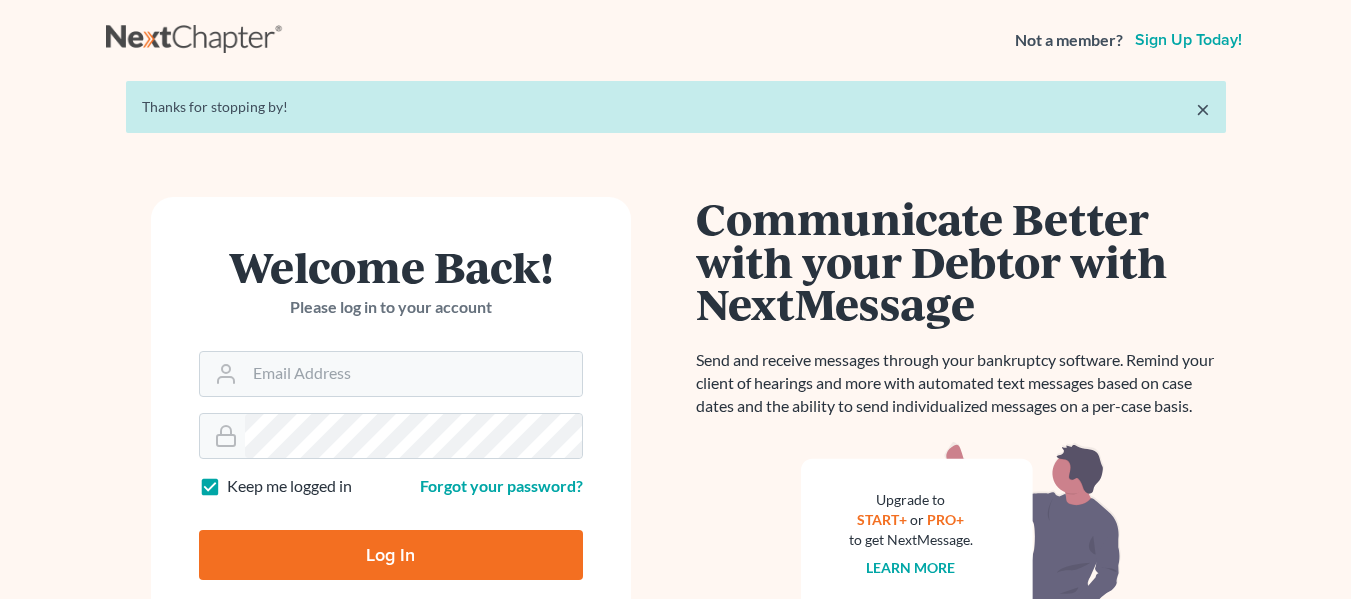 scroll, scrollTop: 0, scrollLeft: 0, axis: both 